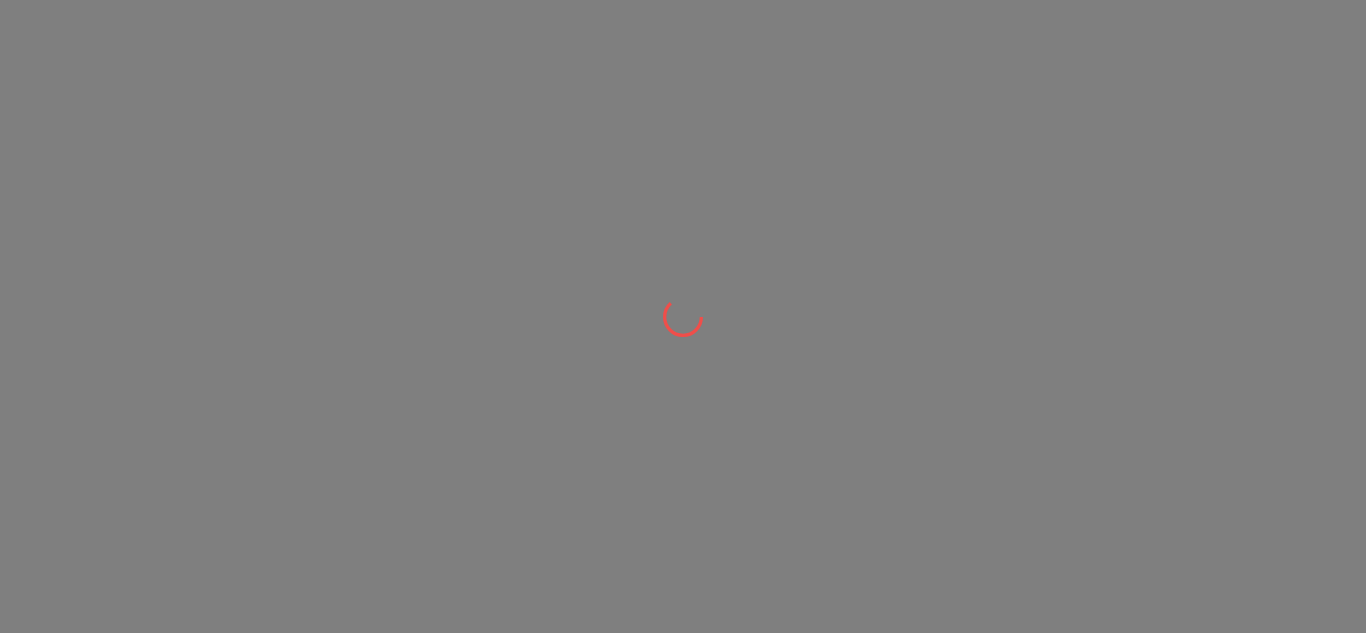 scroll, scrollTop: 0, scrollLeft: 0, axis: both 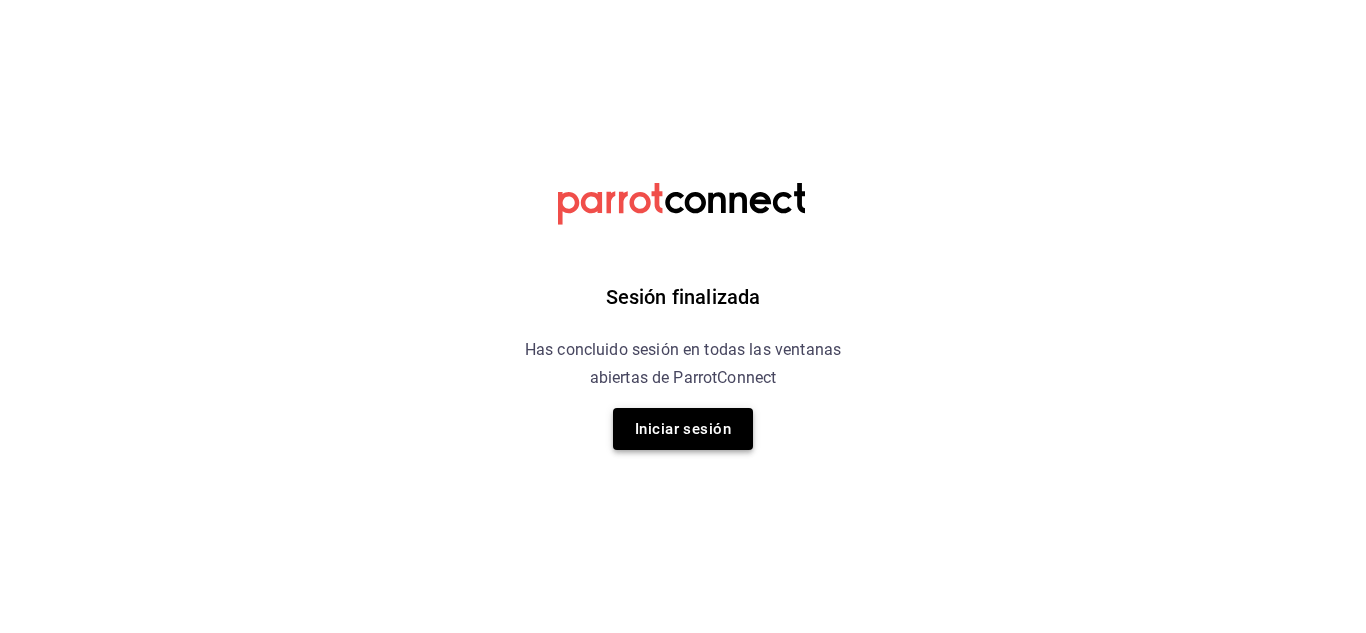 click on "Iniciar sesión" at bounding box center [683, 429] 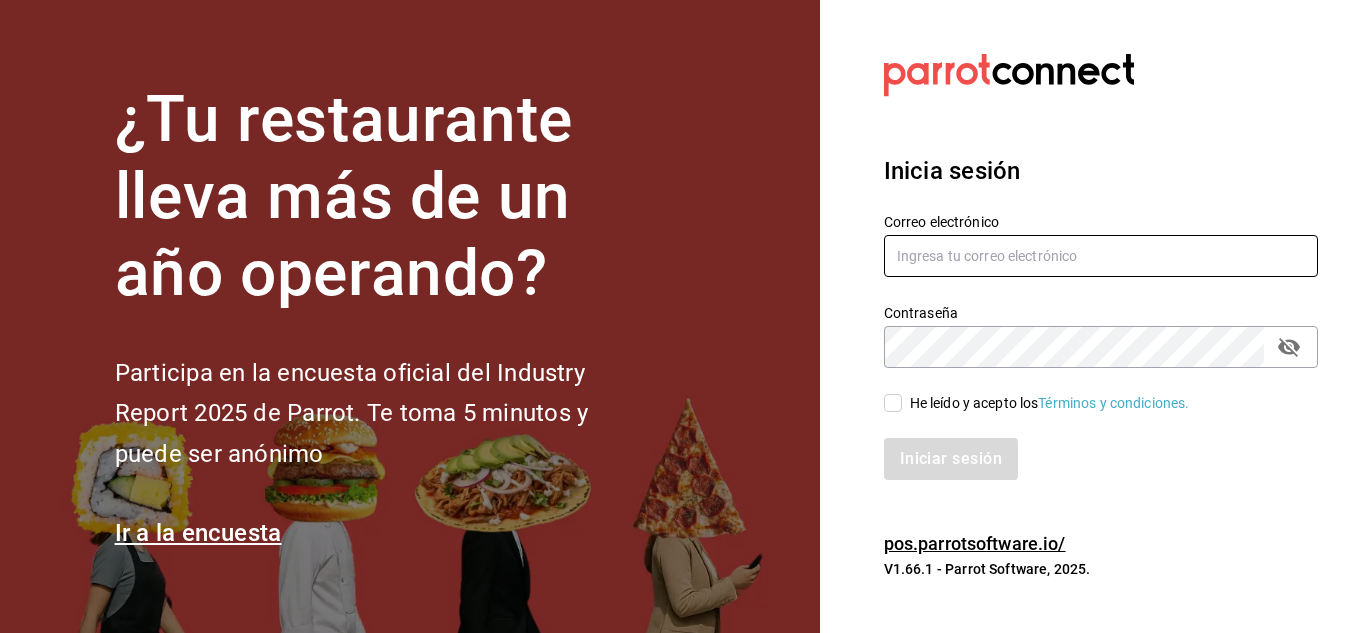 type on "[USERNAME]@example.com" 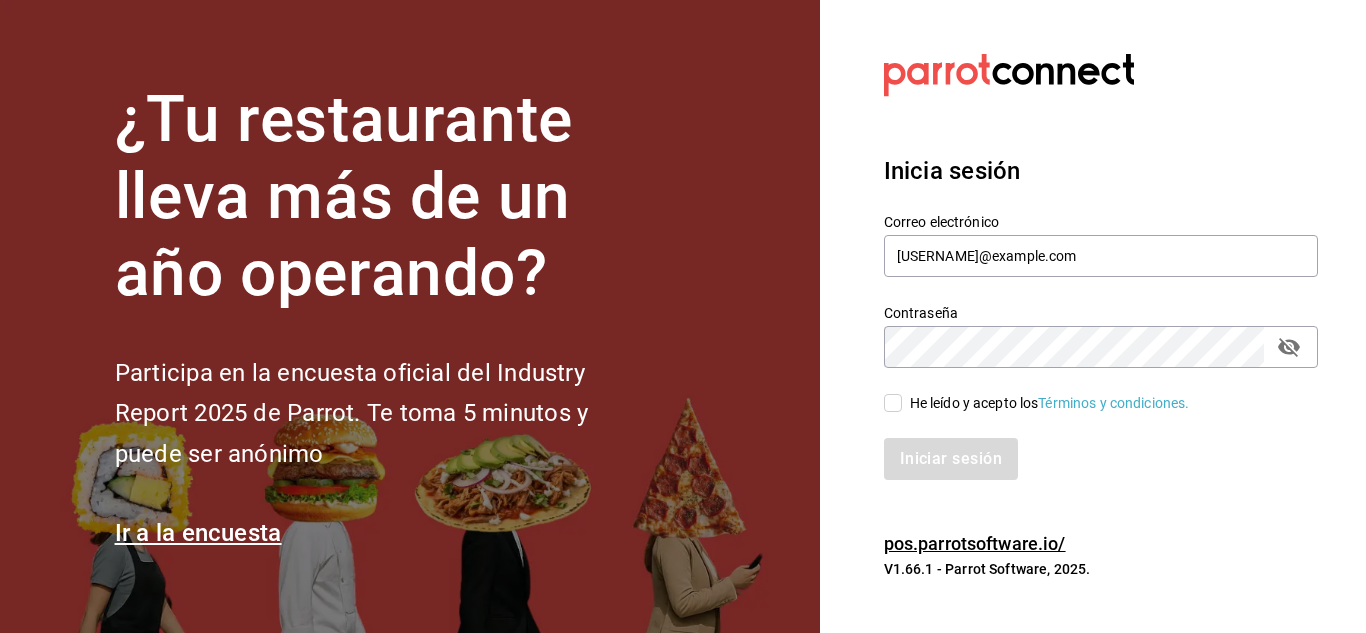 click on "He leído y acepto los  Términos y condiciones." at bounding box center (893, 403) 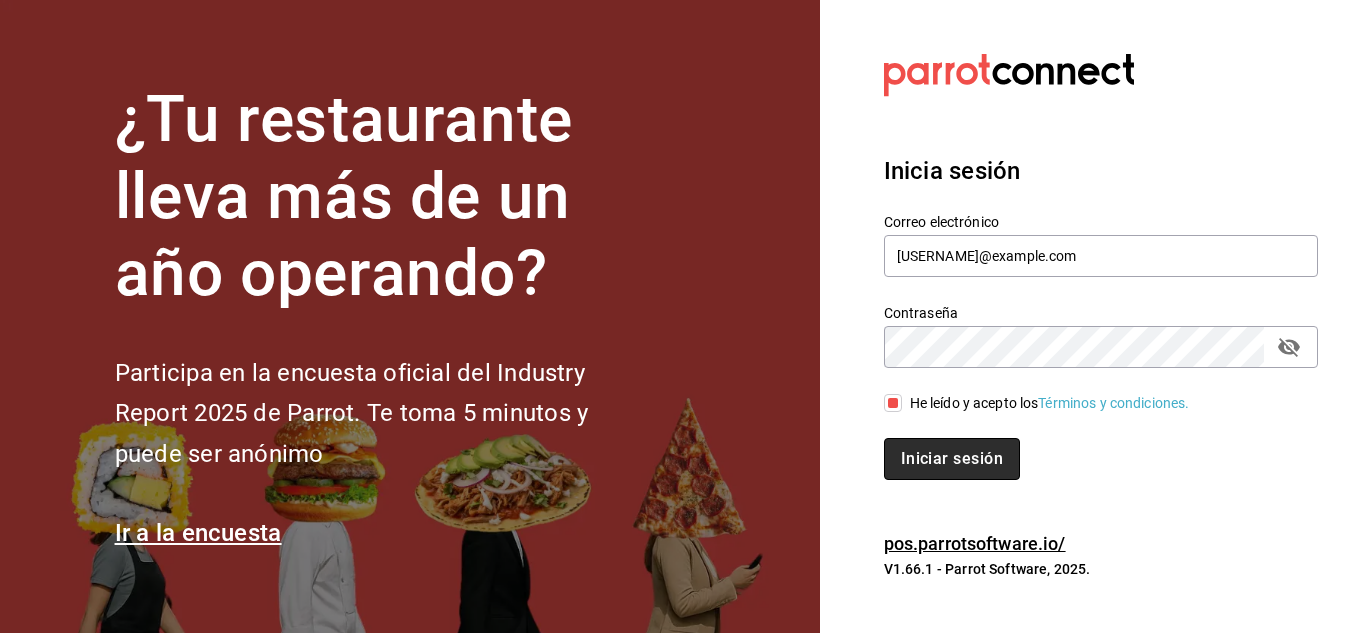 click on "Iniciar sesión" at bounding box center [952, 459] 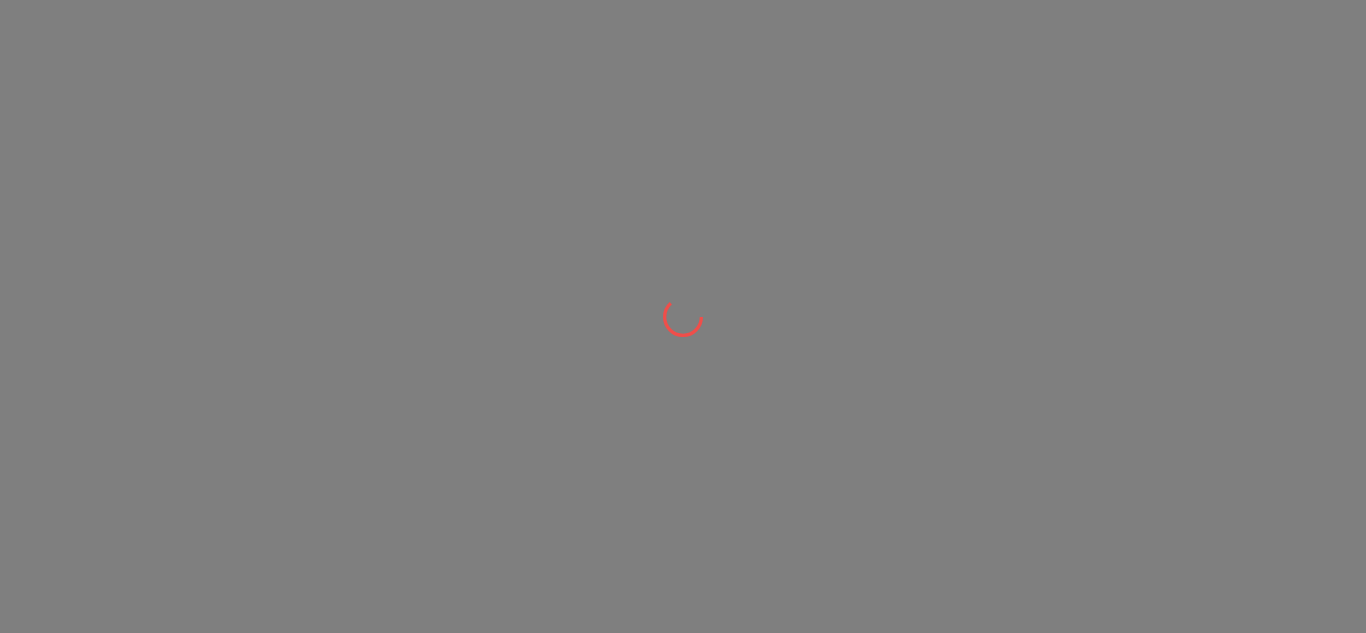 scroll, scrollTop: 0, scrollLeft: 0, axis: both 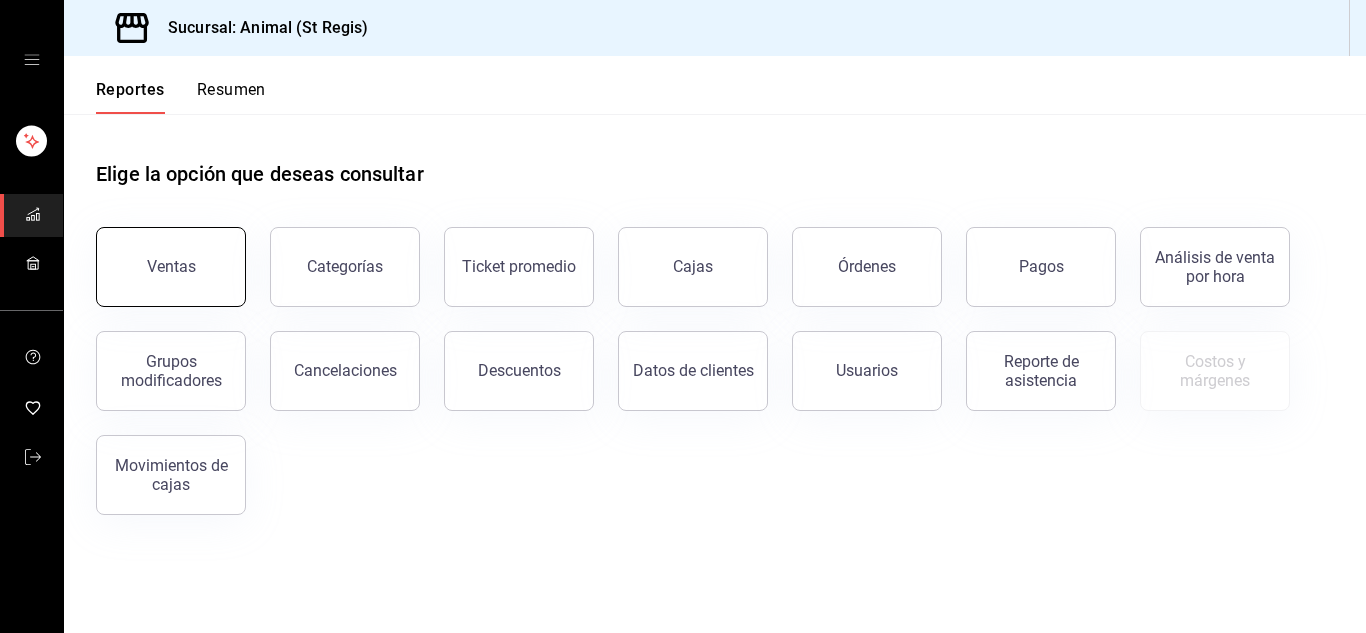 click on "Ventas" at bounding box center [171, 267] 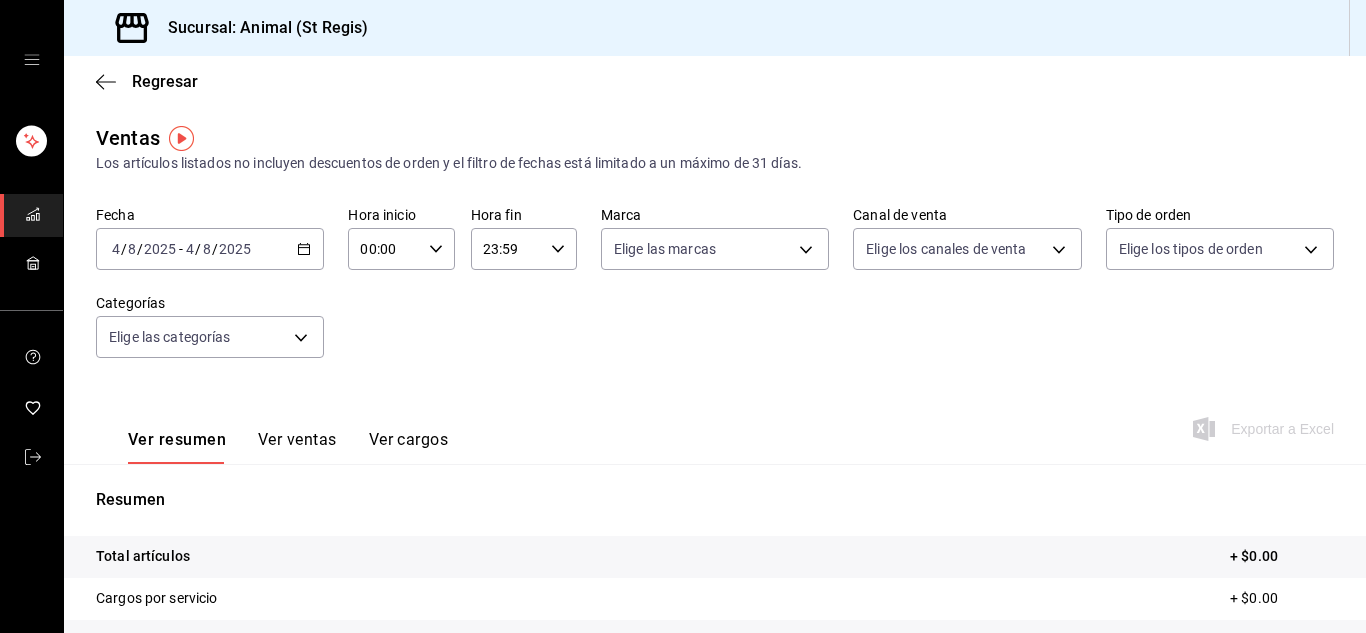 click on "[DATE] [DATE] - [DATE] [DATE]" at bounding box center [210, 249] 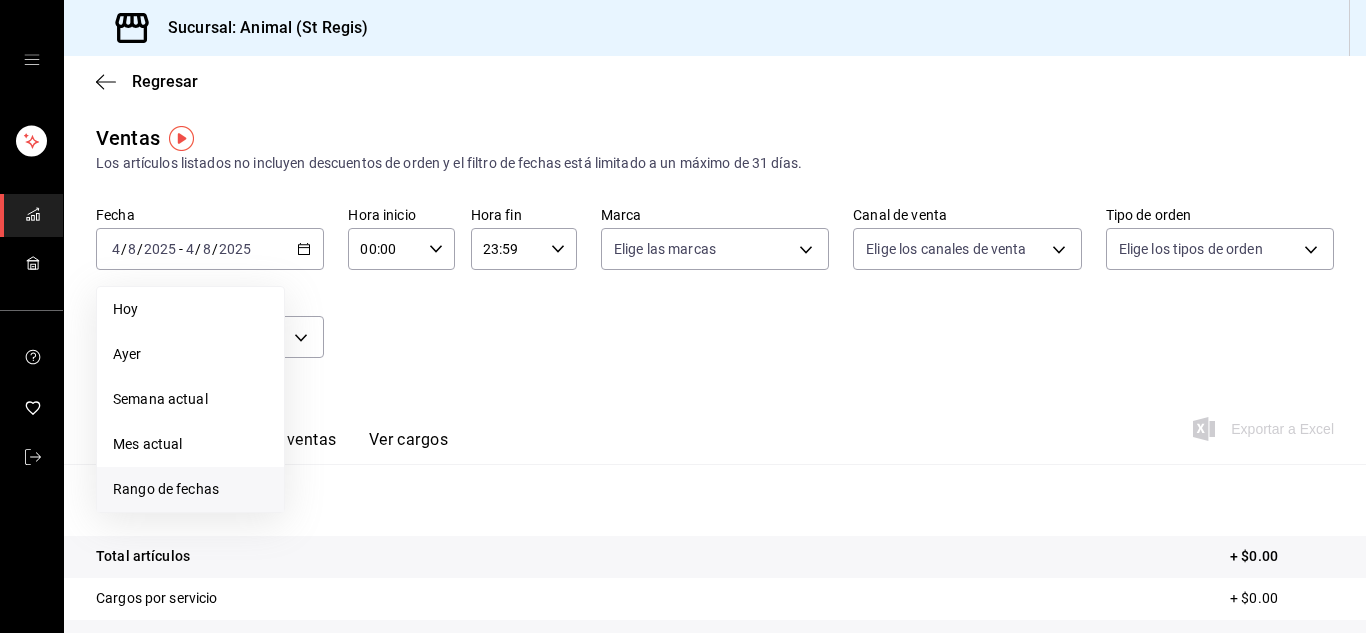 click on "Rango de fechas" at bounding box center [190, 489] 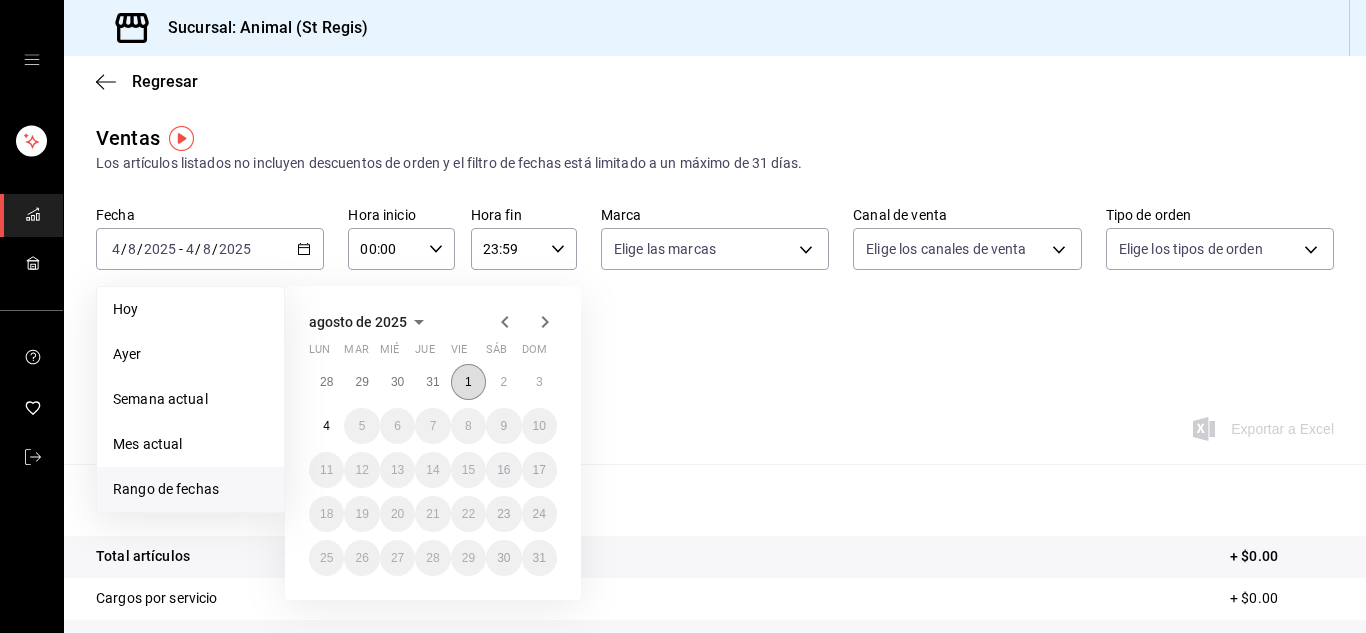 click on "1" at bounding box center (468, 382) 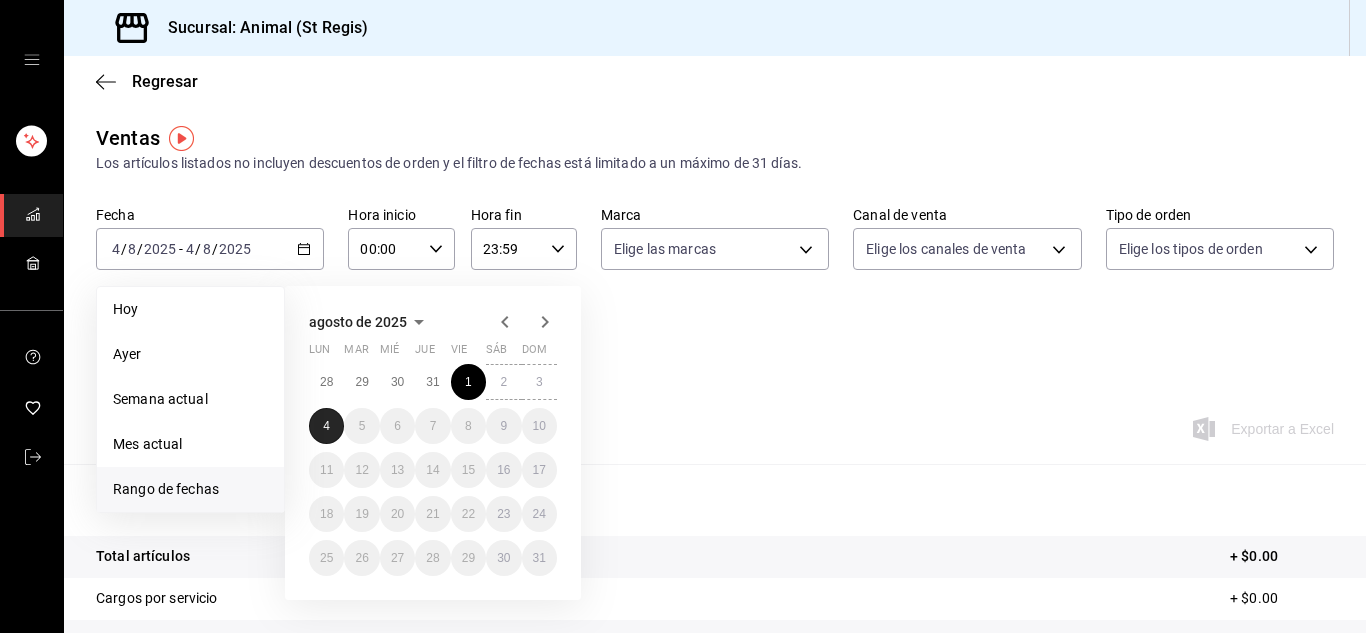 click on "4" at bounding box center [326, 426] 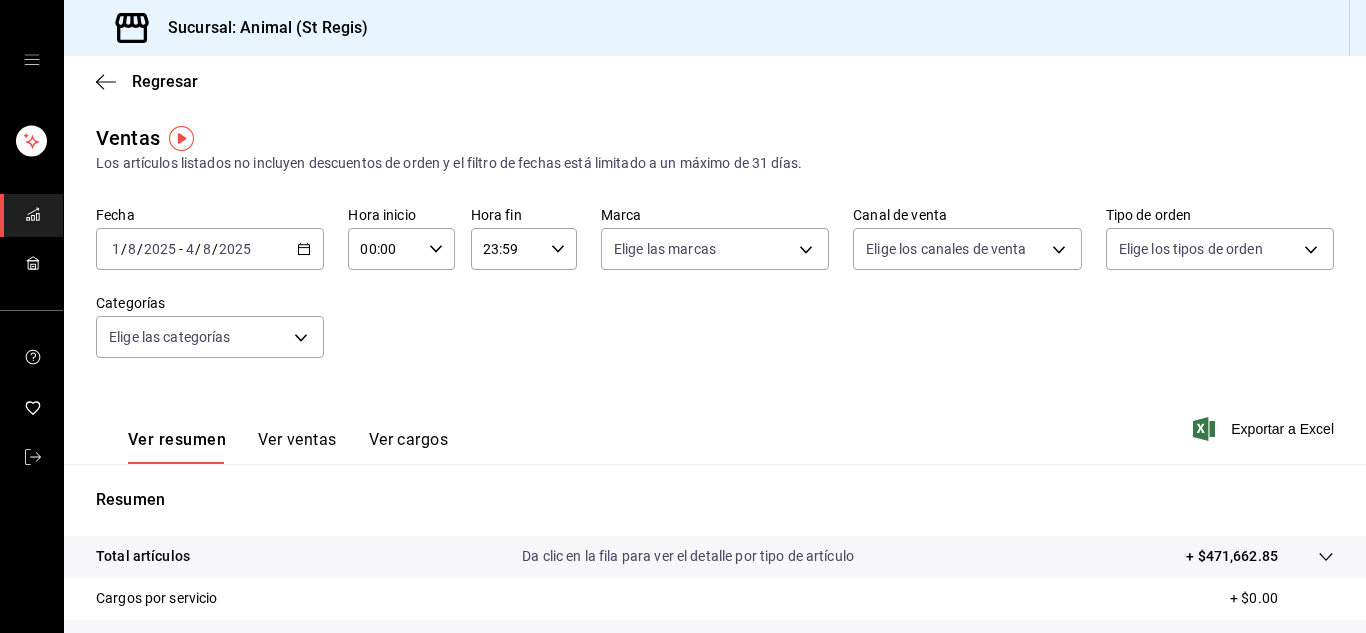 click 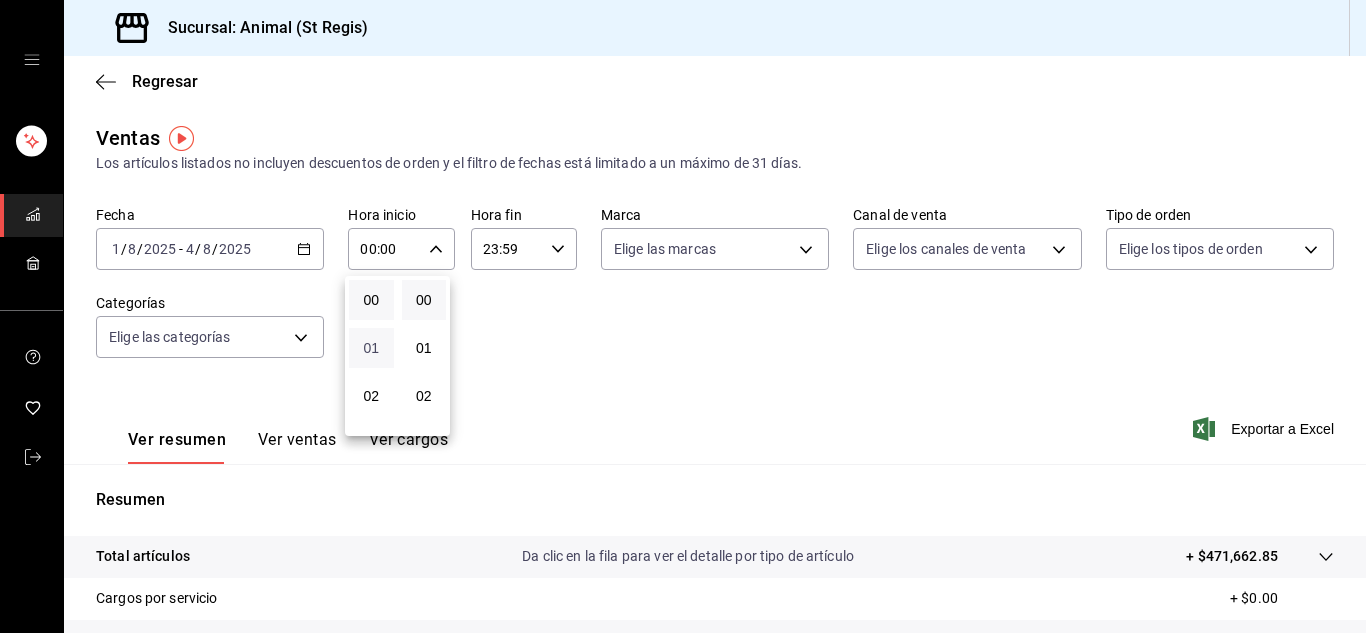 click on "01" at bounding box center (371, 348) 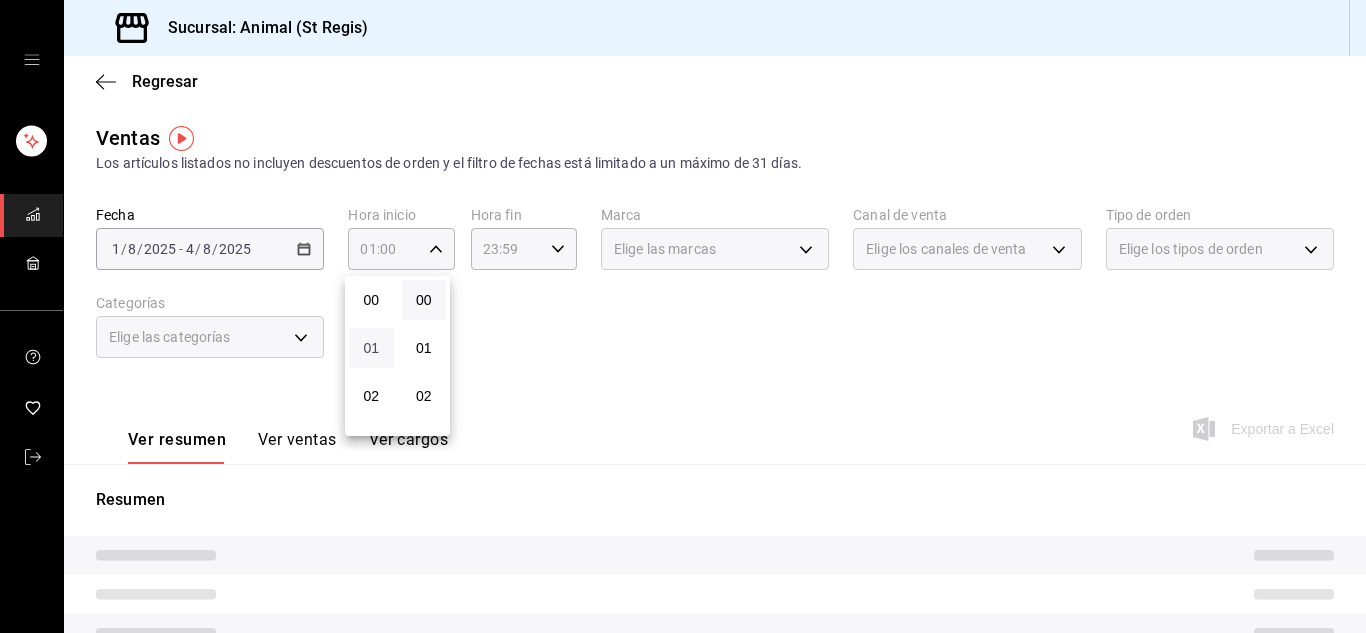 type 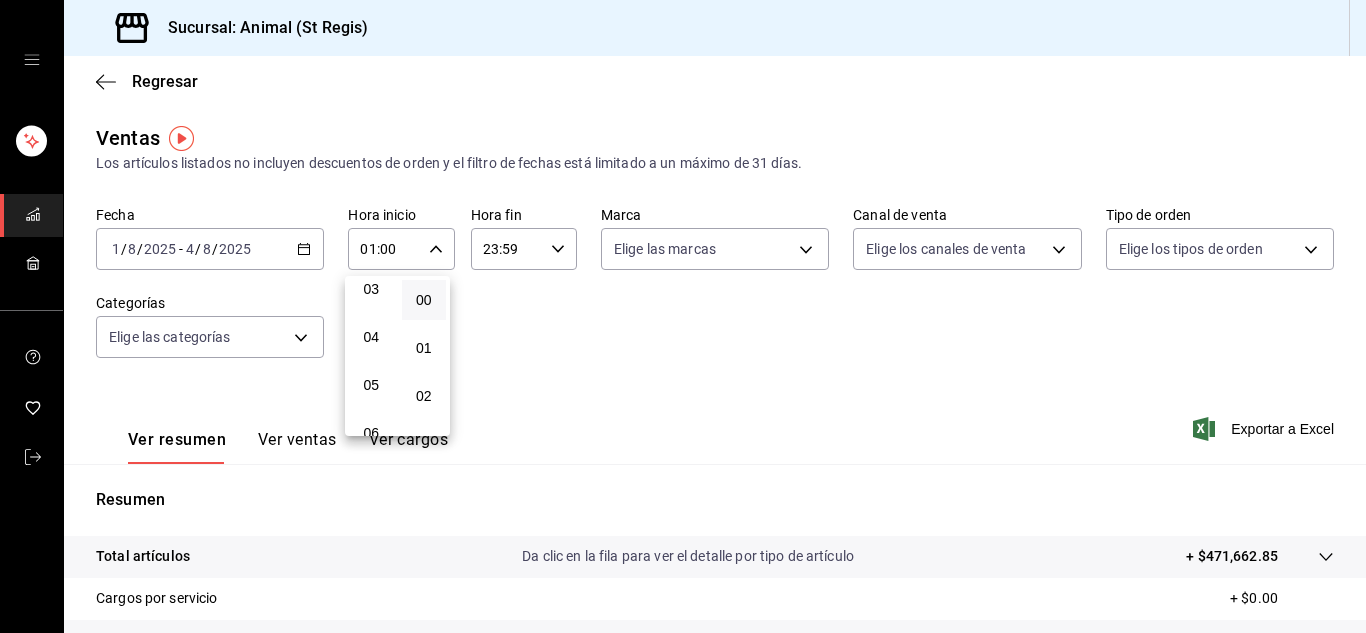 scroll, scrollTop: 160, scrollLeft: 0, axis: vertical 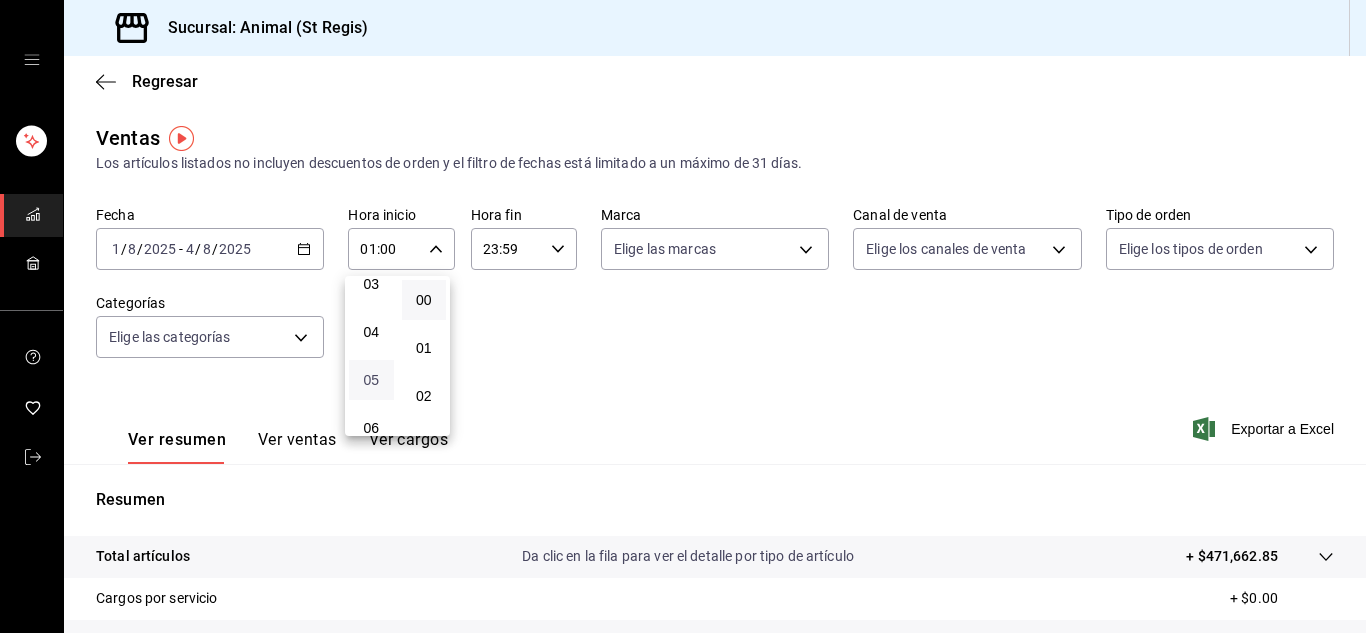 click on "05" at bounding box center [371, 380] 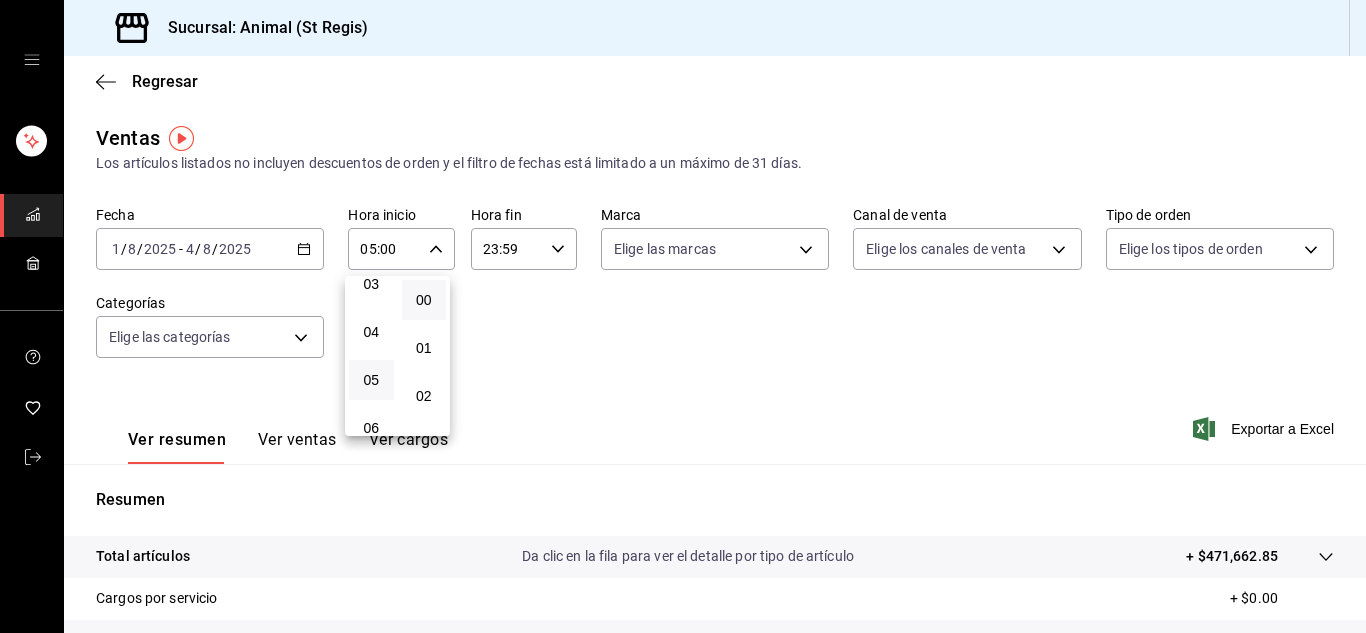 click at bounding box center [683, 316] 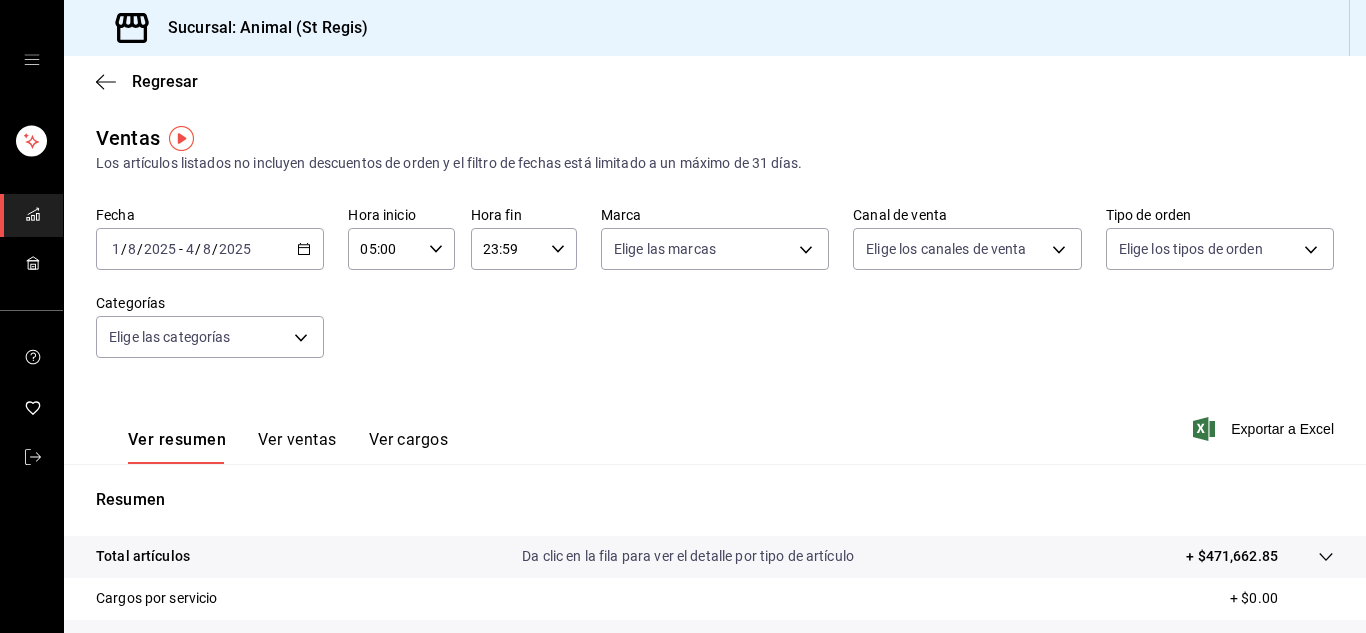 click 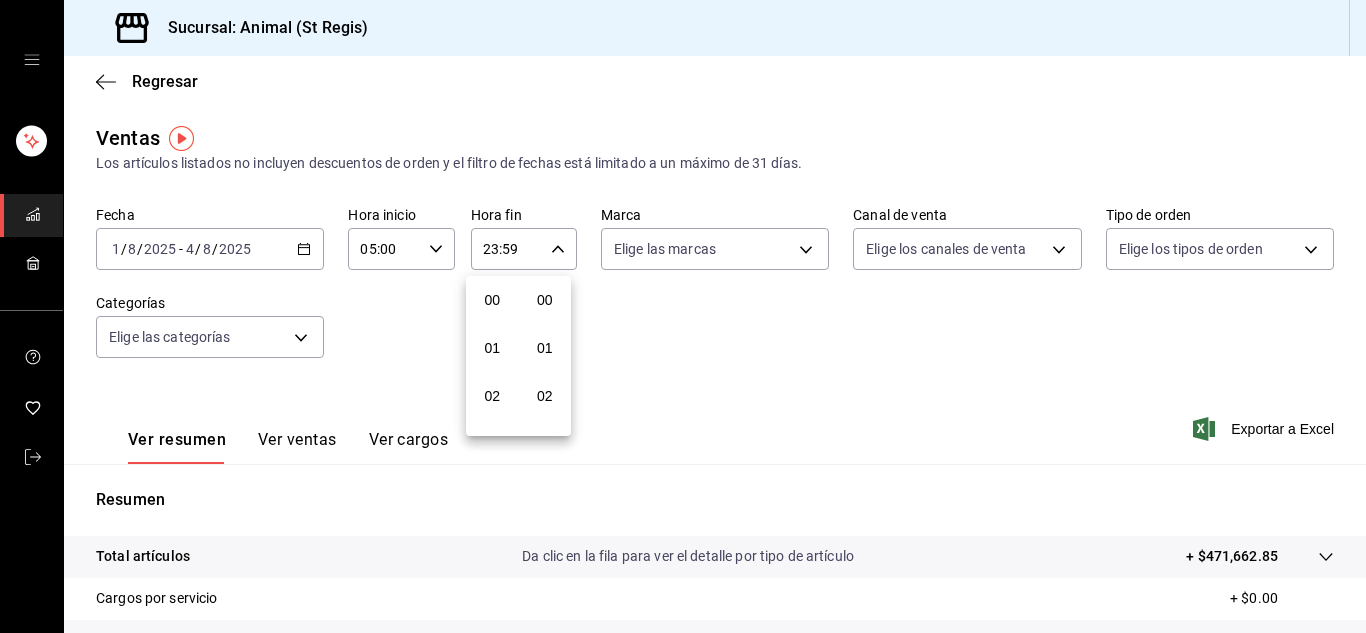 scroll, scrollTop: 992, scrollLeft: 0, axis: vertical 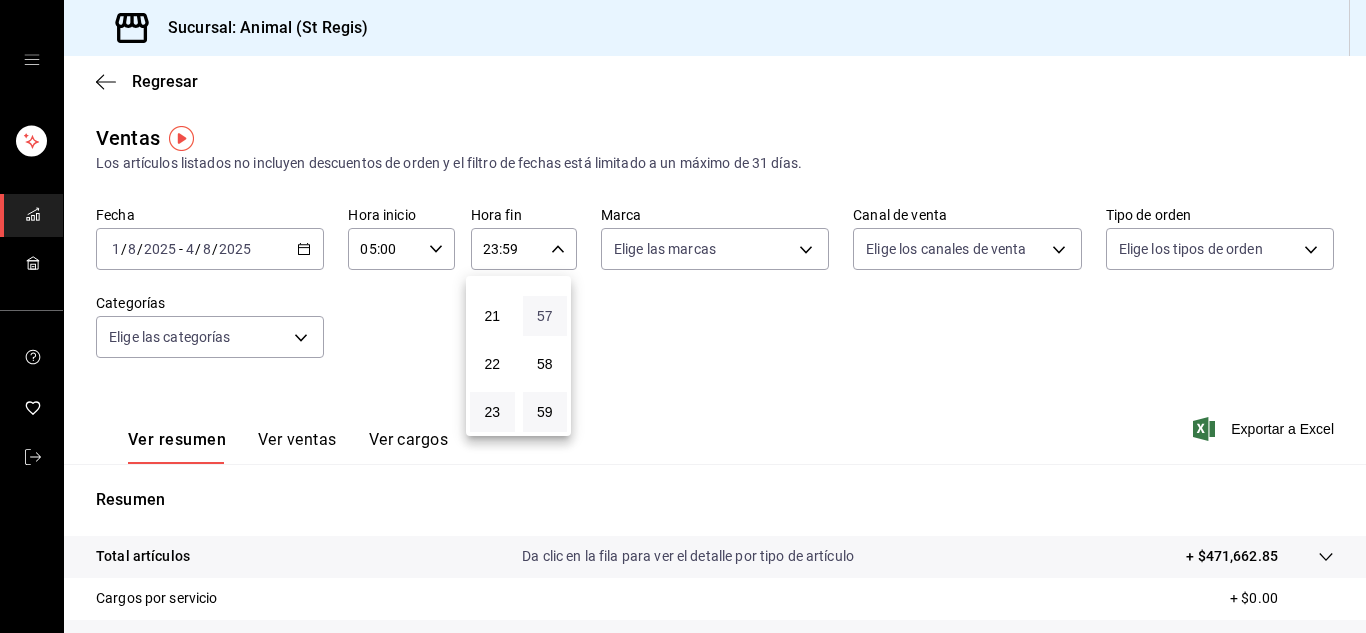 click on "57" at bounding box center [545, 316] 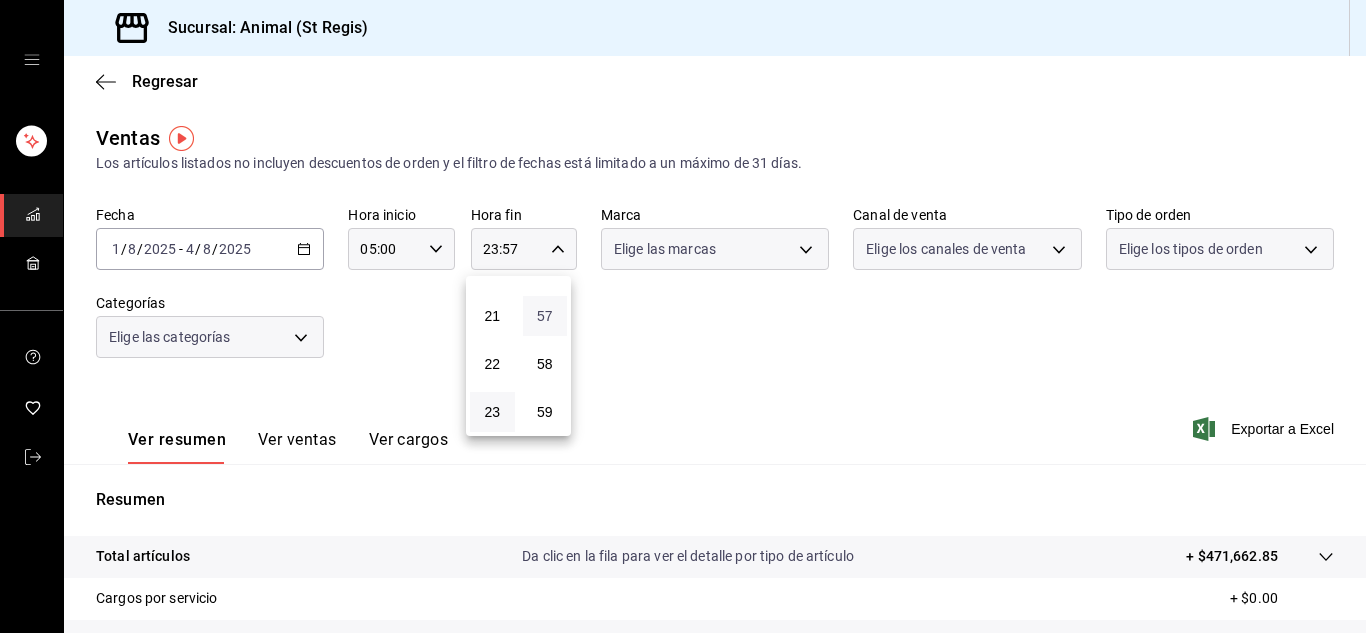 type 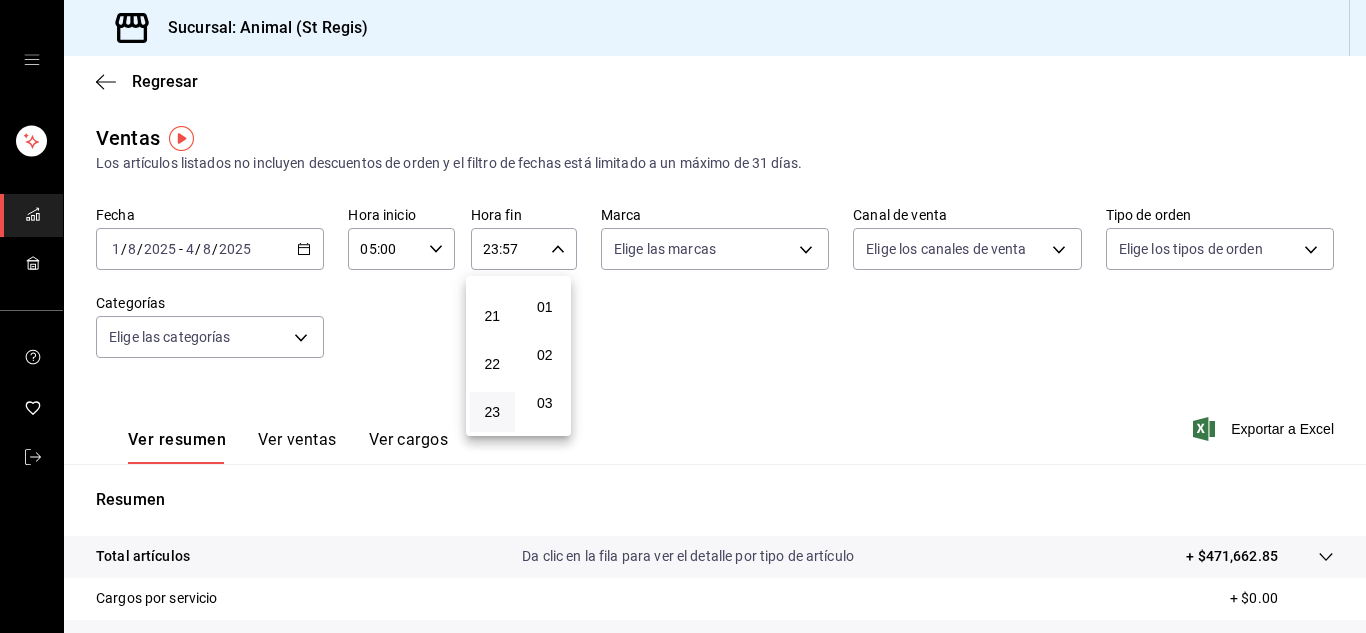 scroll, scrollTop: 0, scrollLeft: 0, axis: both 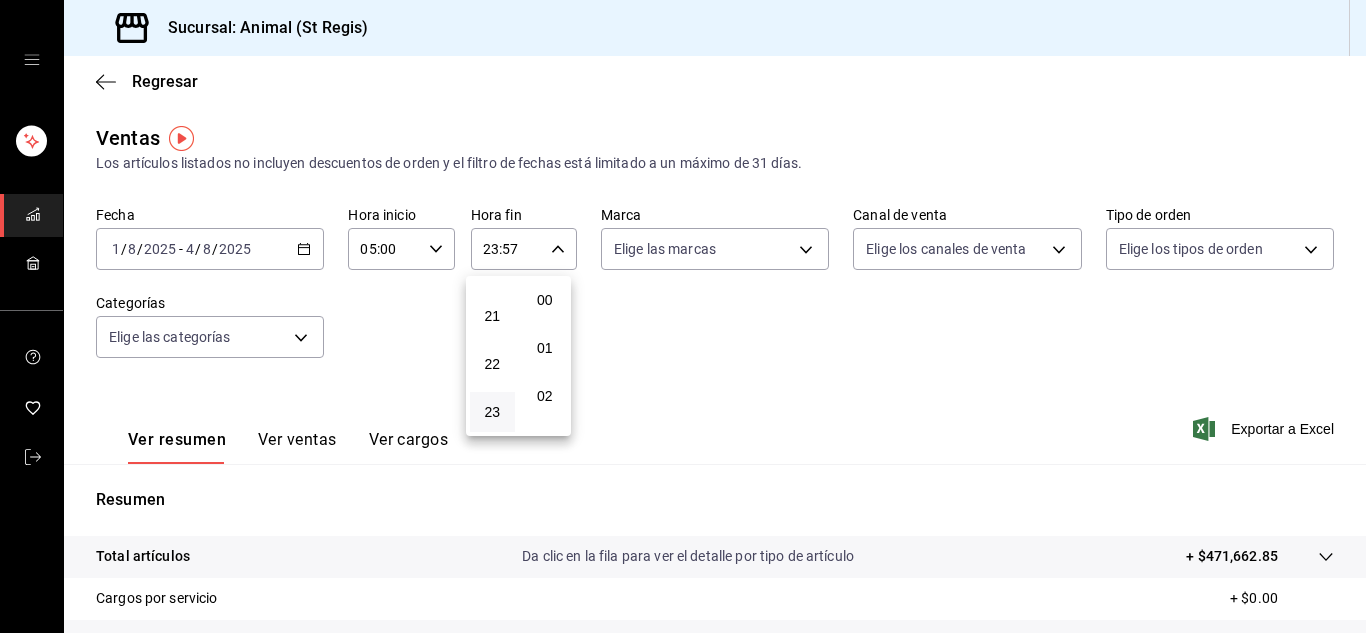 click on "00" at bounding box center (545, 300) 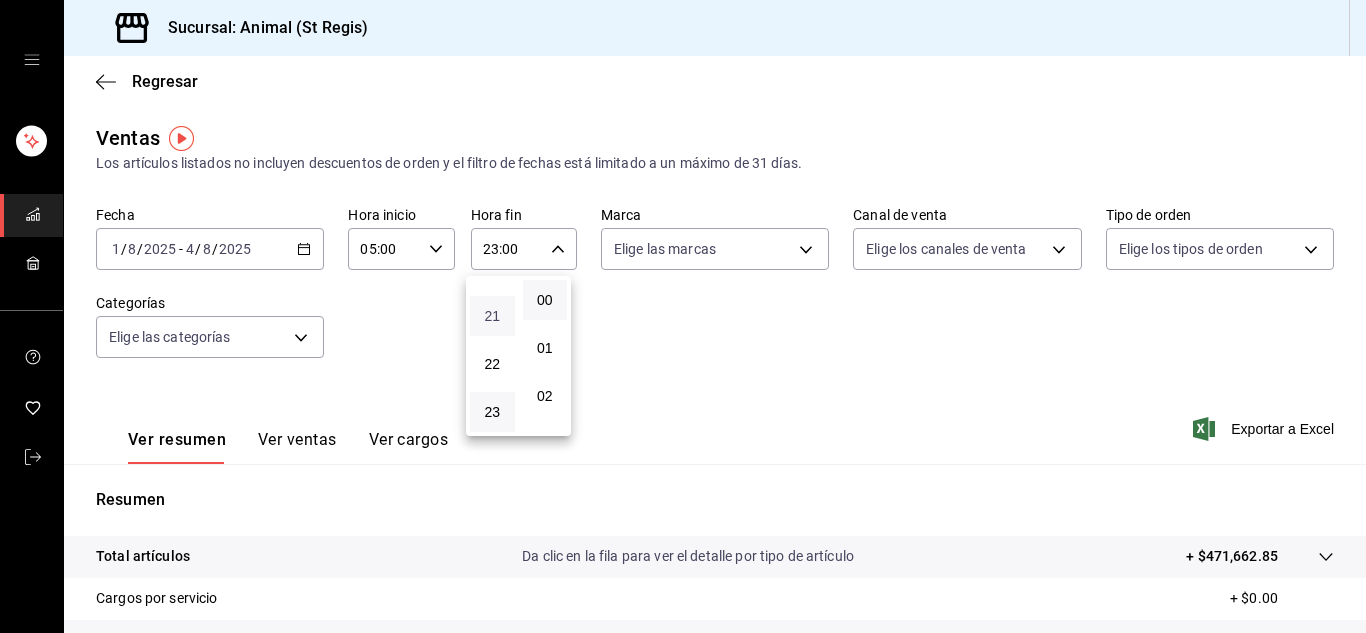 click on "21" at bounding box center (492, 316) 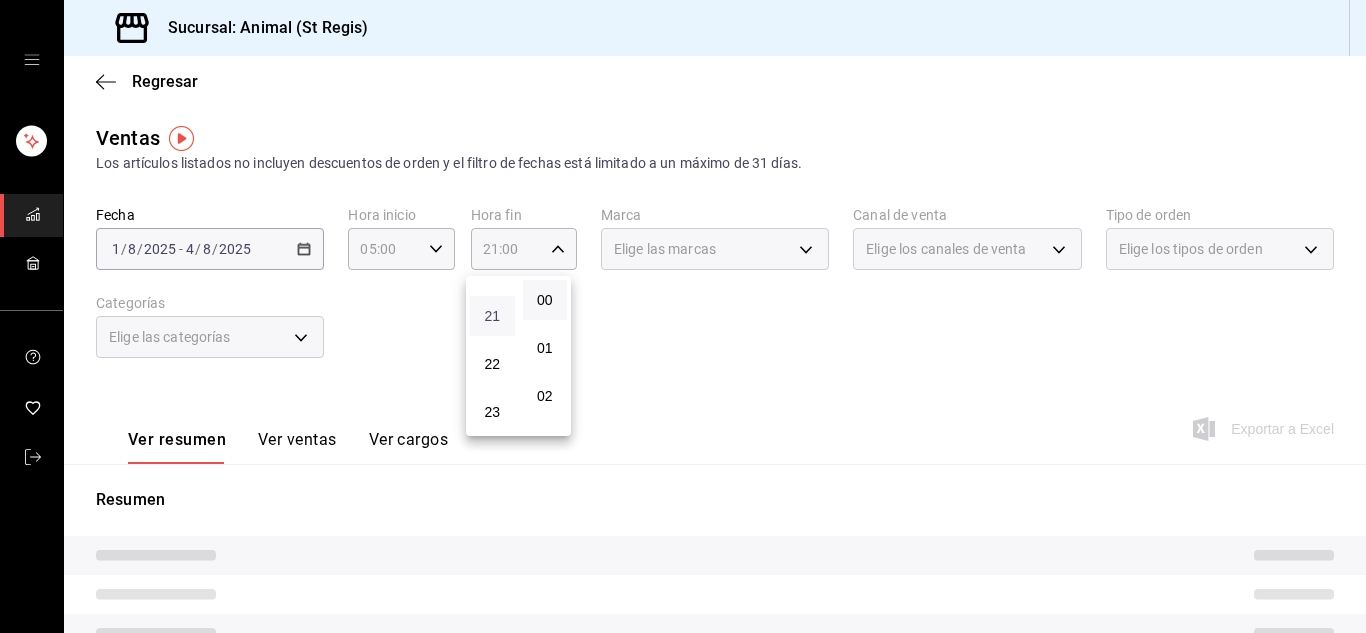 type 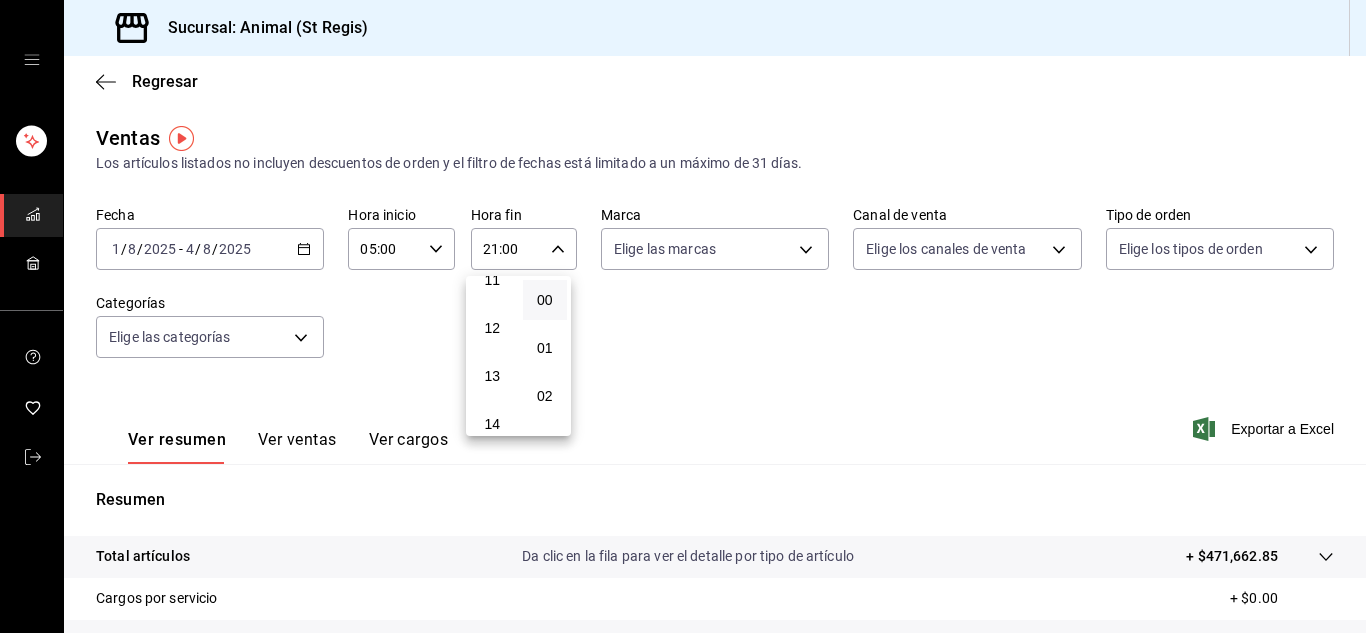 scroll, scrollTop: 512, scrollLeft: 0, axis: vertical 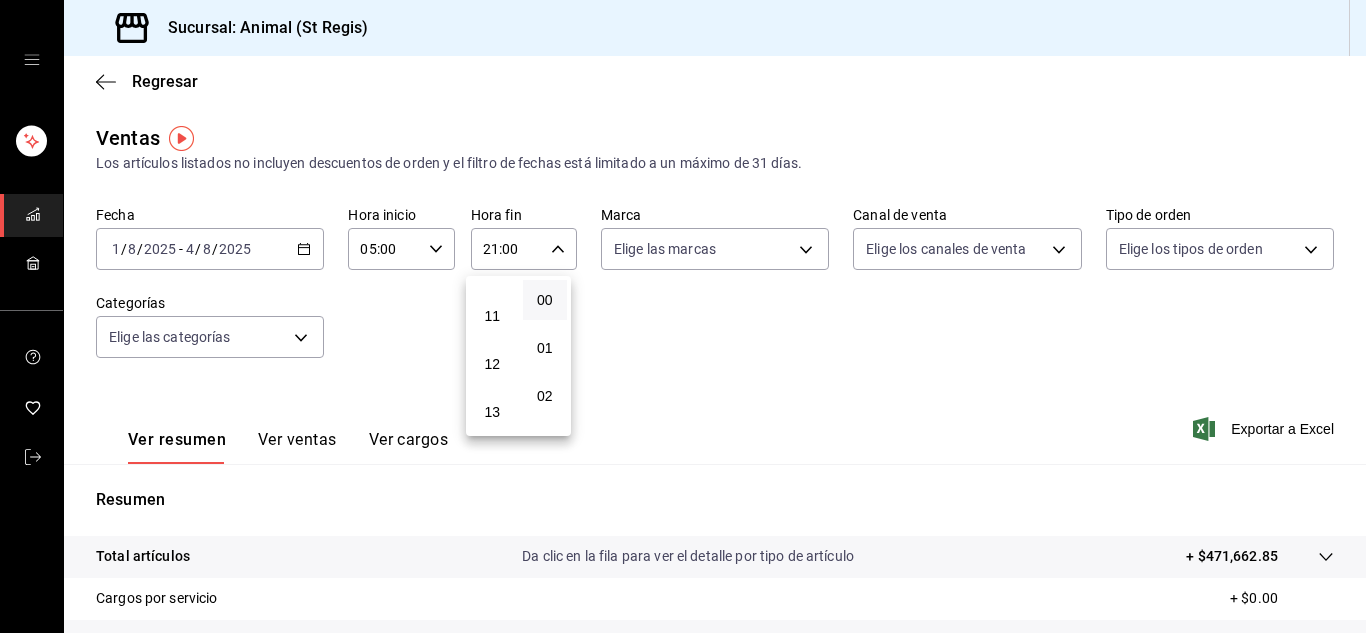 click on "11" at bounding box center [492, 316] 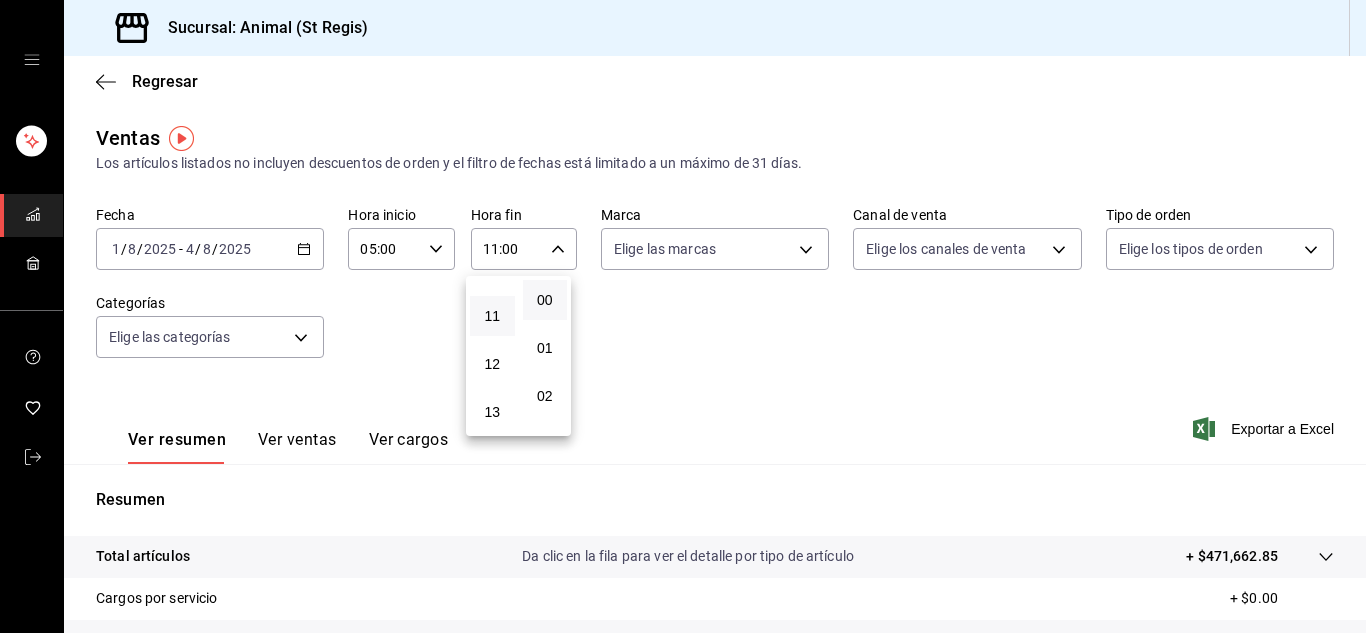 click at bounding box center (683, 316) 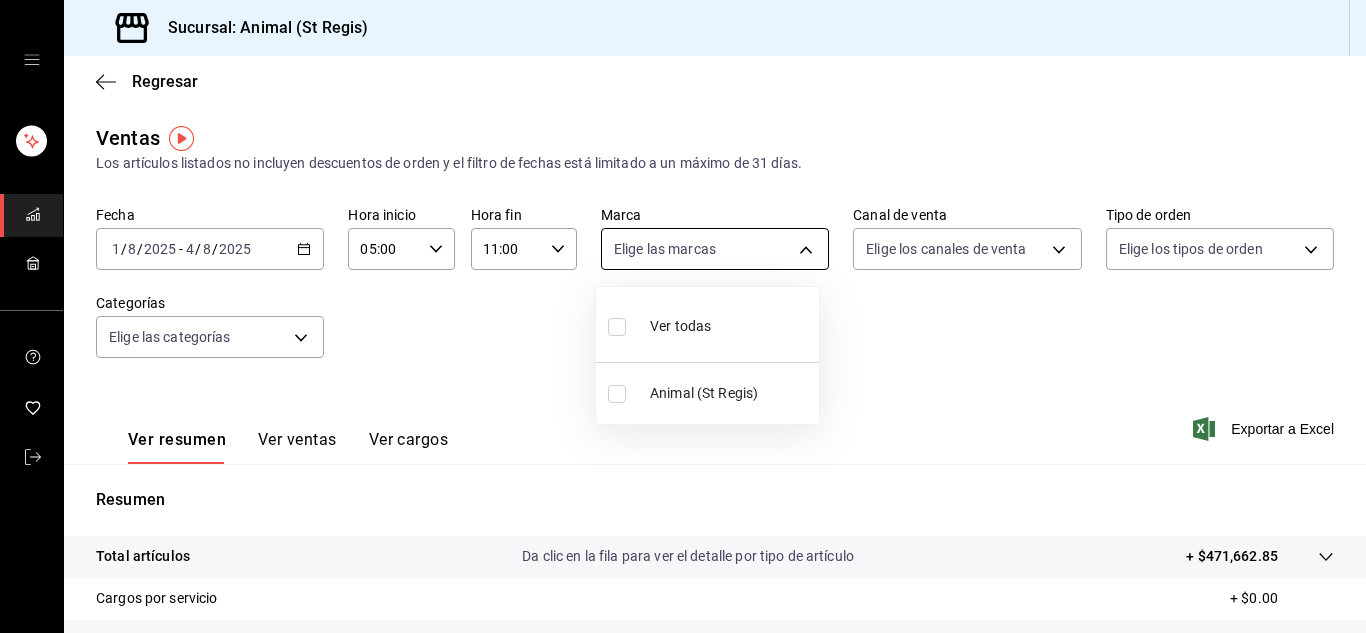 click on "Sucursal: Animal (St Regis) Regresar Ventas Los artículos listados no incluyen descuentos de orden y el filtro de fechas está limitado a un máximo de 31 días. Fecha [DATE] [DATE] - [DATE] [DATE] Hora inicio 05:00 Hora inicio Hora fin 11:00 Hora fin Marca Elige las marcas Canal de venta Elige los canales de venta Tipo de orden Elige los tipos de orden Categorías Elige las categorías Ver resumen Ver ventas Ver cargos Exportar a Excel Resumen Total artículos Da clic en la fila para ver el detalle por tipo de artículo + $471,662.85 Cargos por servicio + $0.00 Venta bruta = $471,662.85 Descuentos totales - $4,002.30 Certificados de regalo - $5,397.00 Venta total = $462,263.55 Impuestos - $63,760.49 Venta neta = $398,503.06 GANA 1 MES GRATIS EN TU SUSCRIPCIÓN AQUÍ Ver video tutorial Ir a video Visitar centro de ayuda (81) [PHONE] [EMAIL] Visitar centro de ayuda (81) [PHONE] [EMAIL] Ver todas Animal (St Regis)" at bounding box center (683, 316) 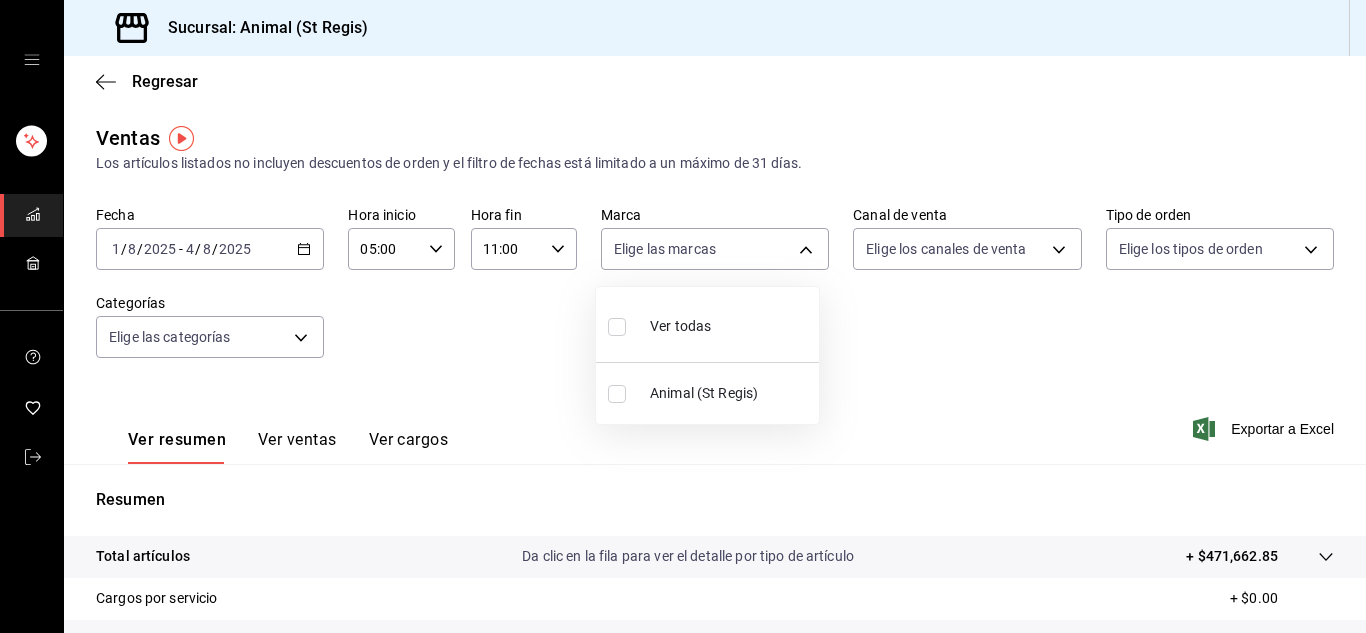 click at bounding box center [617, 327] 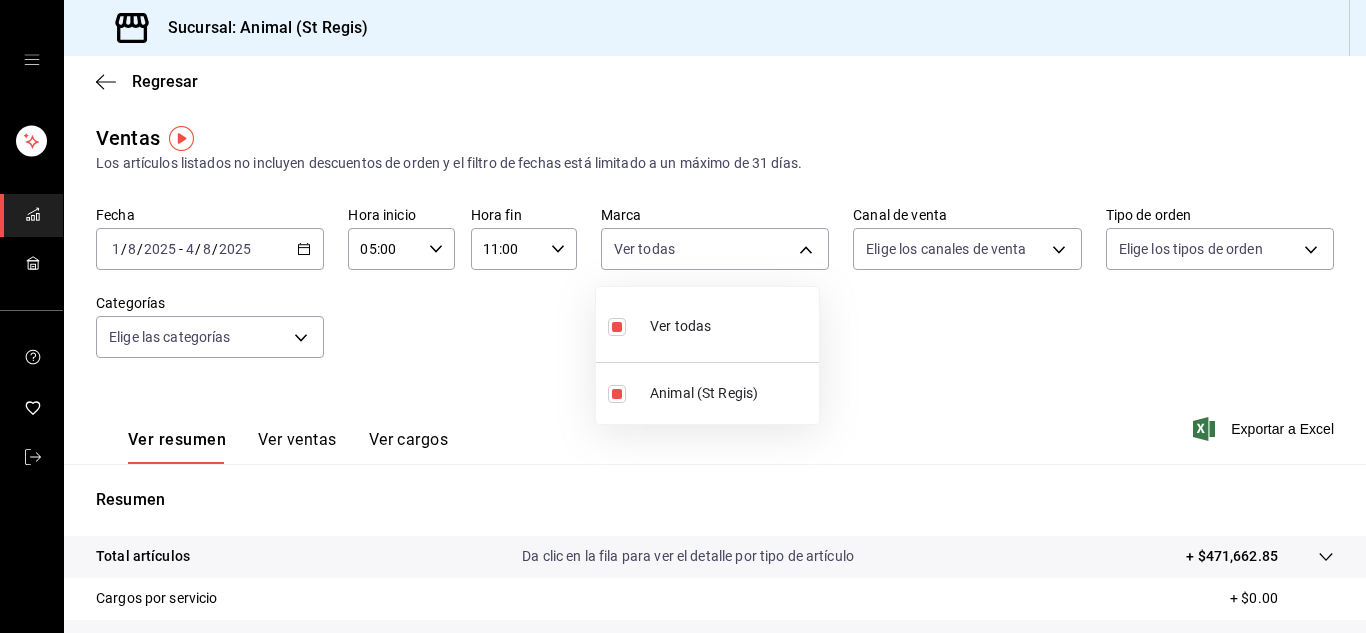click at bounding box center [683, 316] 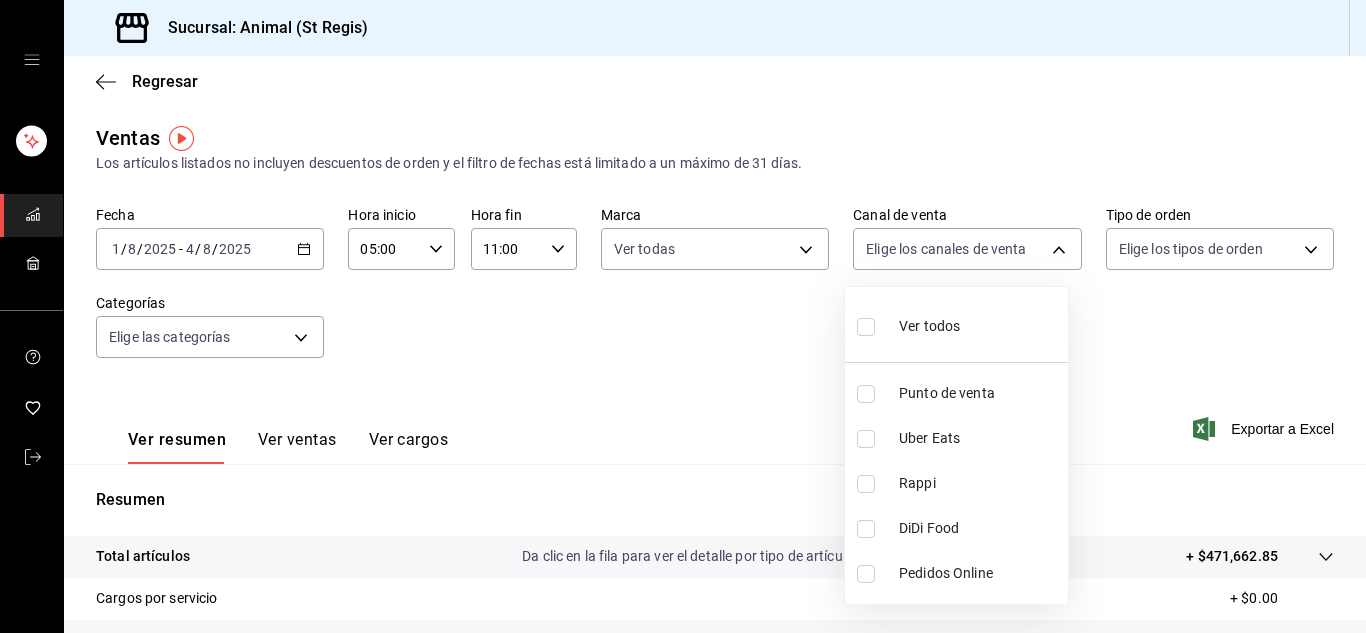click on "Sucursal: Animal (St Regis) Regresar Ventas Los artículos listados no incluyen descuentos de orden y el filtro de fechas está limitado a un máximo de 31 días. Fecha [DATE] [DATE] - [DATE] [DATE] Hora inicio 05:00 Hora inicio Hora fin 11:00 Hora fin Marca Ver todas 3f39fcdc-c8c4-4fff-883a-47b345d9391c Canal de venta Elige los canales de venta Tipo de orden Elige los tipos de orden Categorías Elige las categorías Ver resumen Ver ventas Ver cargos Exportar a Excel Resumen Total artículos Da clic en la fila para ver el detalle por tipo de artículo + $471,662.85 Cargos por servicio + $0.00 Venta bruta = $471,662.85 Descuentos totales - $4,002.30 Certificados de regalo - $5,397.00 Venta total = $462,263.55 Impuestos - $63,760.49 Venta neta = $398,503.06 GANA 1 MES GRATIS EN TU SUSCRIPCIÓN AQUÍ Ver video tutorial Ir a video Visitar centro de ayuda (81) [PHONE] [EMAIL] Visitar centro de ayuda (81) [PHONE] [EMAIL] Ver todas Punto de venta Uber Eats" at bounding box center (683, 316) 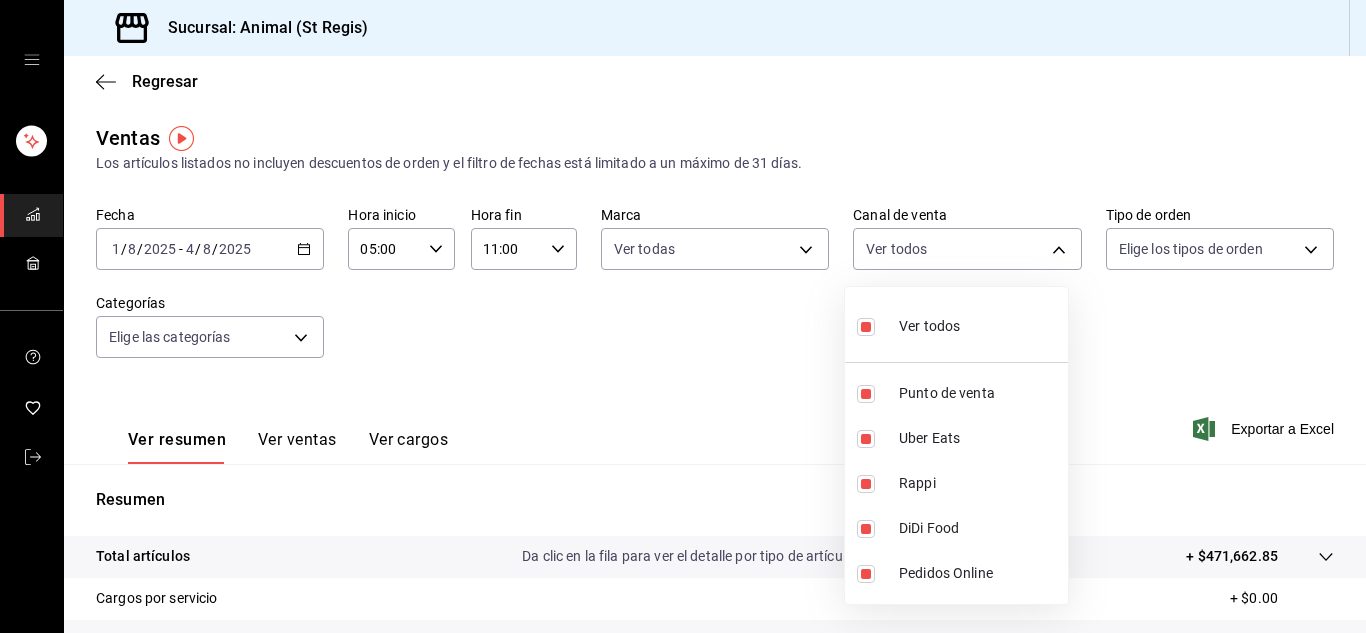click at bounding box center (683, 316) 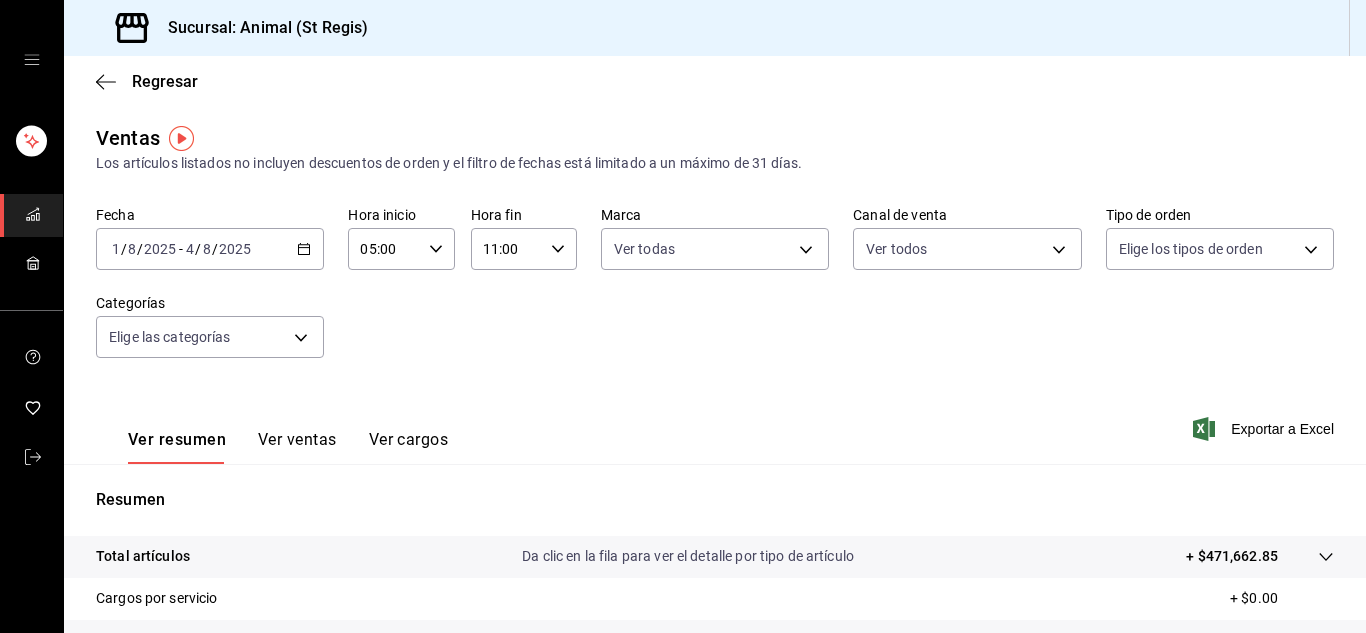 click on "Sucursal: Animal (St Regis) Regresar Ventas Los artículos listados no incluyen descuentos de orden y el filtro de fechas está limitado a un máximo de 31 días. Fecha [DATE] [DATE] - [DATE] [DATE] Hora inicio 05:00 Hora inicio Hora fin 11:00 Hora fin Marca Ver todas 3f39fcdc-c8c4-4fff-883a-47b345d9391c Canal de venta Ver todos PARROT,UBER_EATS,RAPPI,DIDI_FOOD,ONLINE Tipo de orden Elige los tipos de orden Categorías Elige las categorías Ver resumen Ver ventas Ver cargos Exportar a Excel Resumen Total artículos Da clic en la fila para ver el detalle por tipo de artículo + $471,662.85 Cargos por servicio + $0.00 Venta bruta = $471,662.85 Descuentos totales - $4,002.30 Certificados de regalo - $5,397.00 Venta total = $462,263.55 Impuestos - $63,760.49 Venta neta = $398,503.06 GANA 1 MES GRATIS EN TU SUSCRIPCIÓN AQUÍ Ver video tutorial Ir a video Visitar centro de ayuda (81) [PHONE] [EMAIL] Visitar centro de ayuda (81) [PHONE] [EMAIL]" at bounding box center (683, 316) 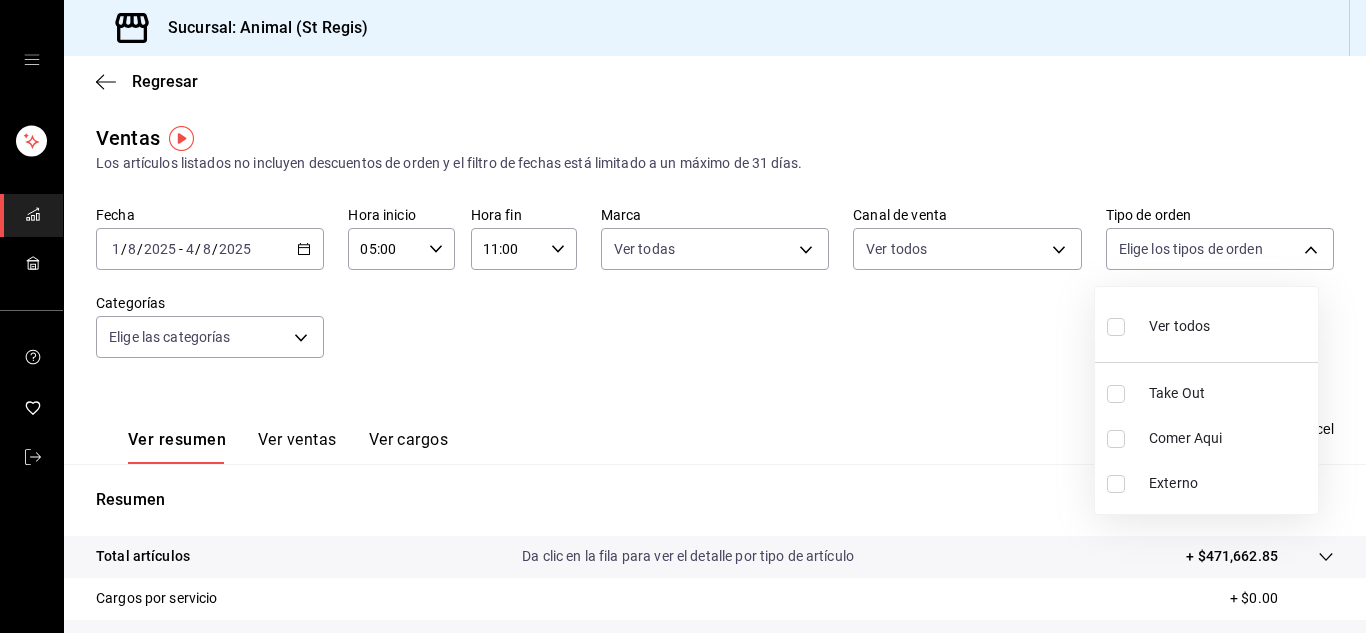 click at bounding box center [1116, 327] 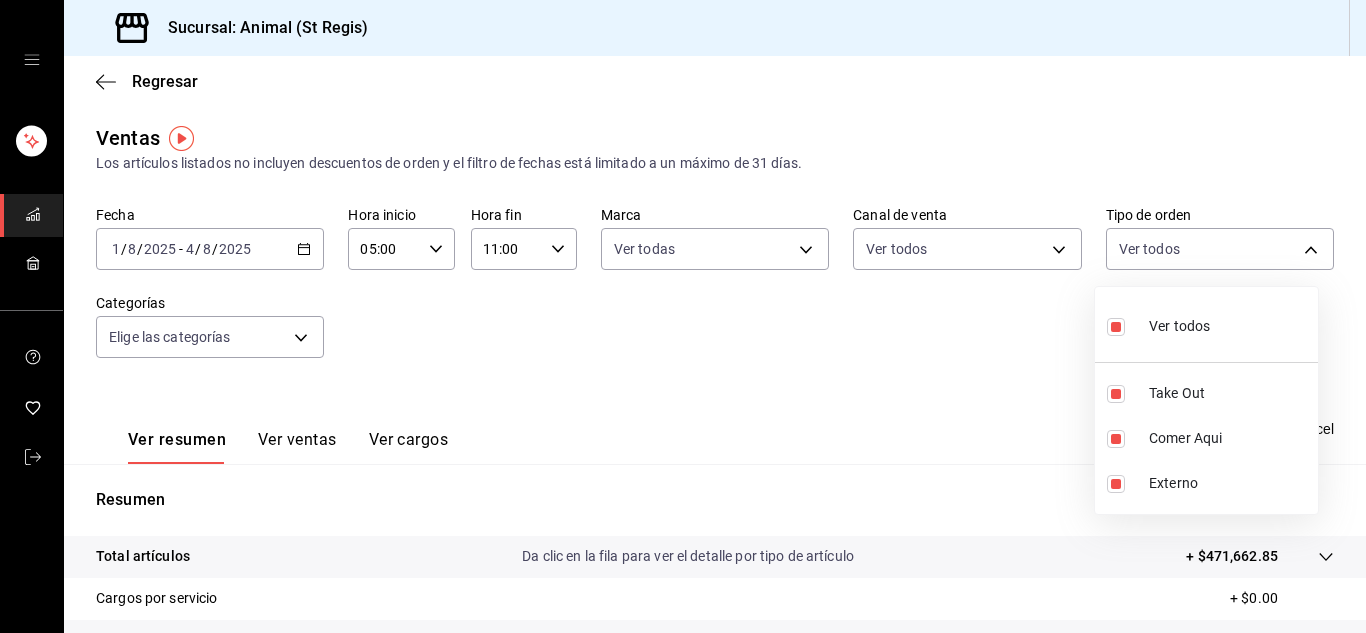 click at bounding box center [683, 316] 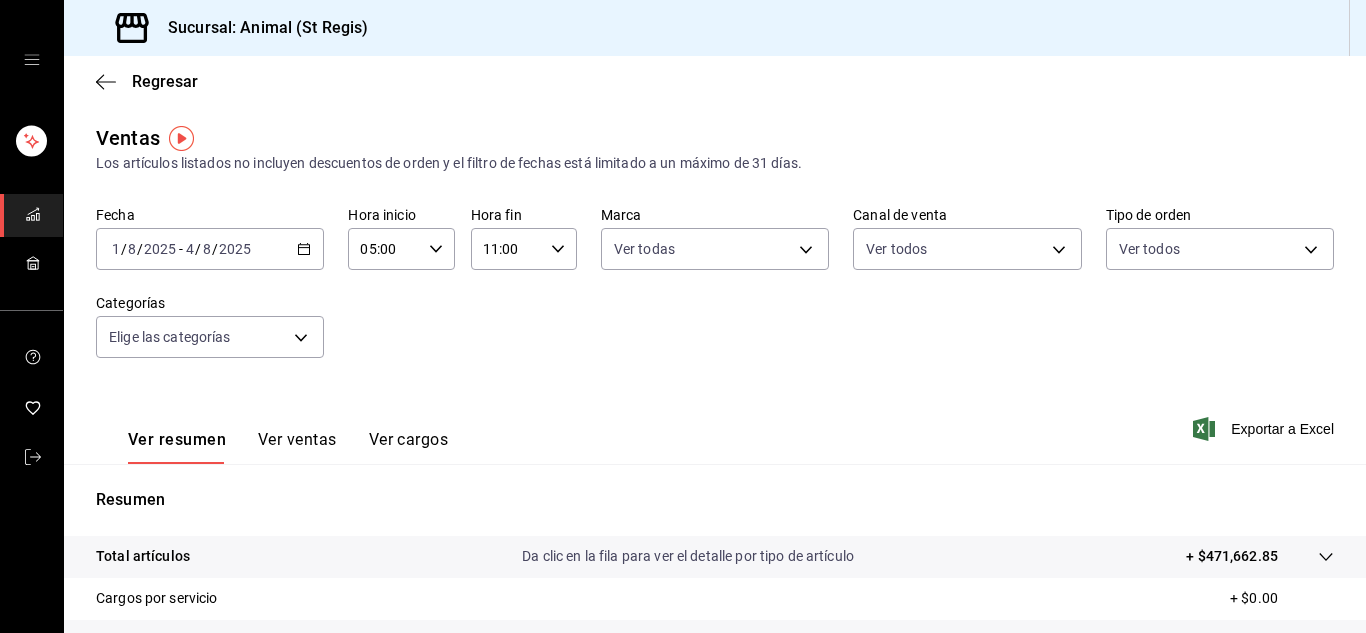 click on "Sucursal: Animal (St Regis) Regresar Ventas Los artículos listados no incluyen descuentos de orden y el filtro de fechas está limitado a un máximo de 31 días. Fecha [DATE] [DATE] - [DATE] [DATE] Hora inicio 05:00 Hora inicio Hora fin 11:00 Hora fin Marca Ver todas 3f39fcdc-c8c4-4fff-883a-47b345d9391c Canal de venta Ver todos PARROT,UBER_EATS,RAPPI,DIDI_FOOD,ONLINE Tipo de orden Ver todos 3f245141-8cb2-4099-bf0f-bc16ed99609a,be50bec9-a7ef-41cc-9154-7015b9ad380c,EXTERNAL Categorías Elige las categorías Ver resumen Ver ventas Ver cargos Exportar a Excel Resumen Total artículos Da clic en la fila para ver el detalle por tipo de artículo + $471,662.85 Cargos por servicio + $0.00 Venta bruta = $471,662.85 Descuentos totales - $4,002.30 Certificados de regalo - $5,397.00 Venta total = $462,263.55 Impuestos - $63,760.49 Venta neta = $398,503.06 GANA 1 MES GRATIS EN TU SUSCRIPCIÓN AQUÍ Ver video tutorial Ir a video Visitar centro de ayuda (81) [PHONE] [EMAIL]" at bounding box center (683, 316) 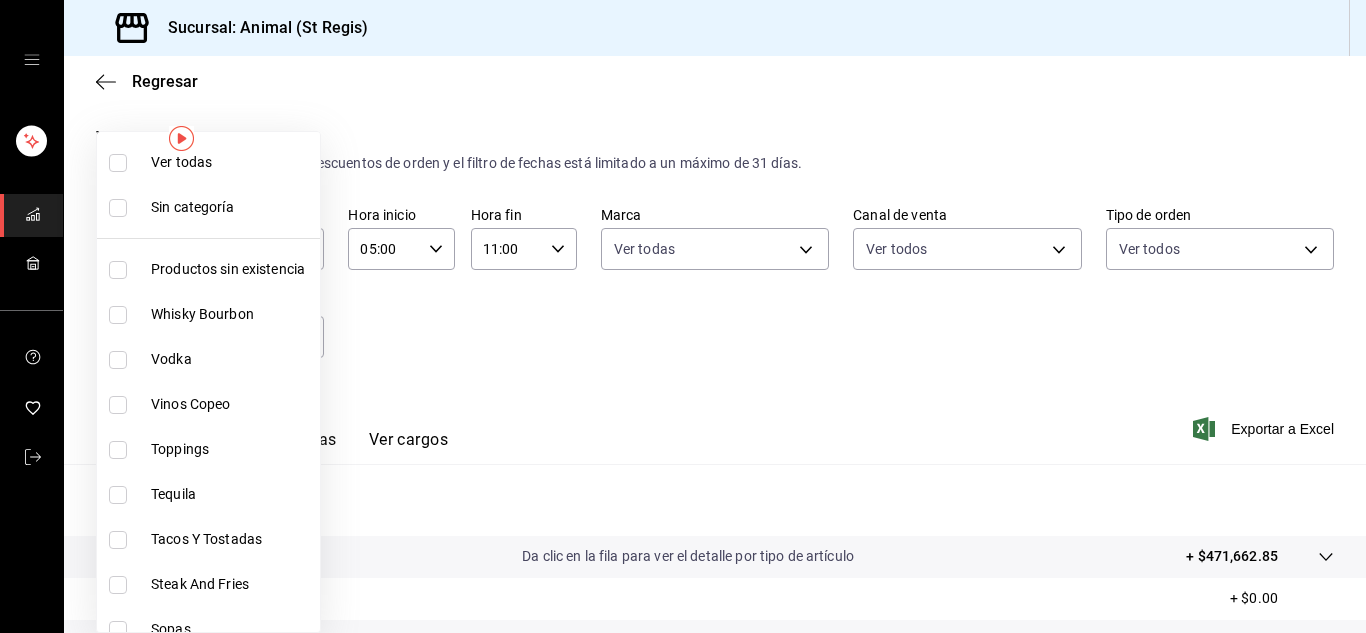 click at bounding box center (118, 163) 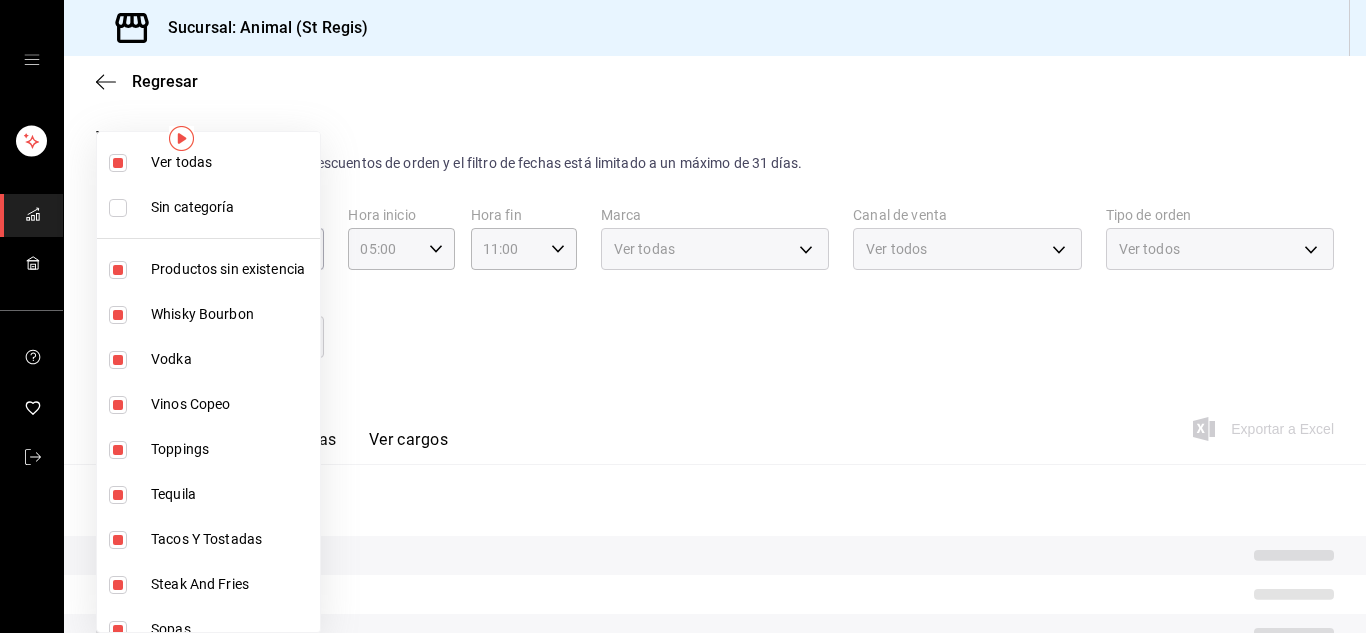 click at bounding box center [683, 316] 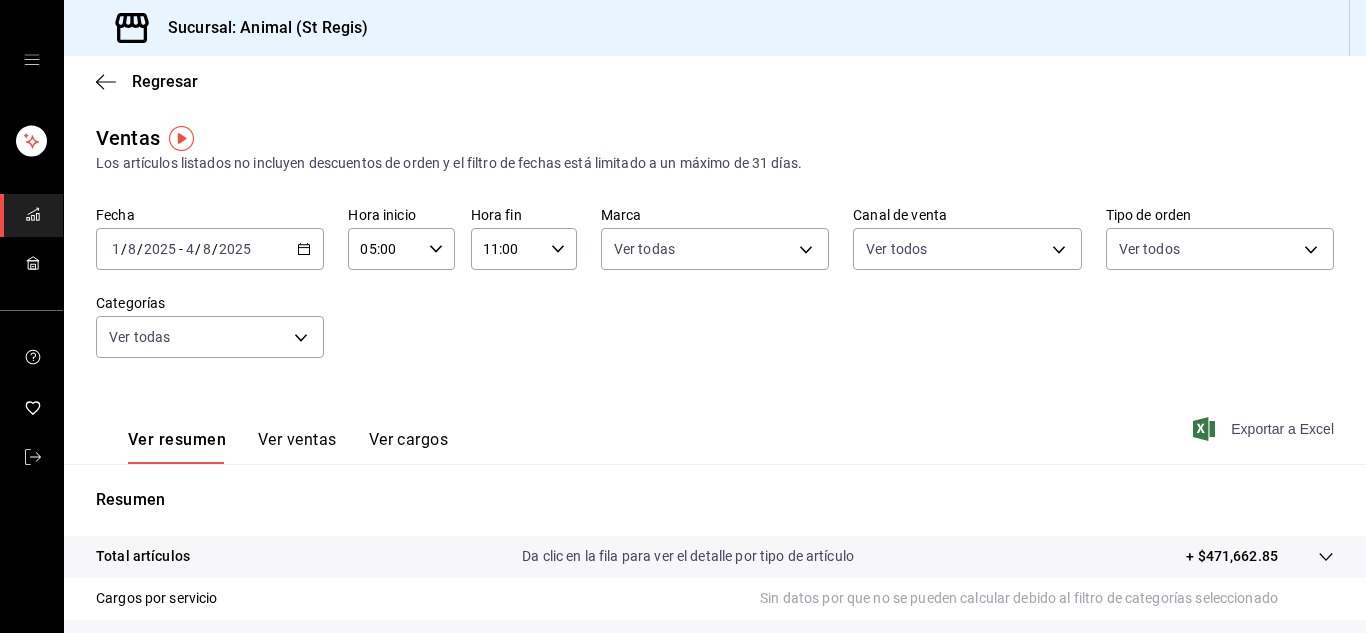 click on "Exportar a Excel" at bounding box center [1265, 429] 